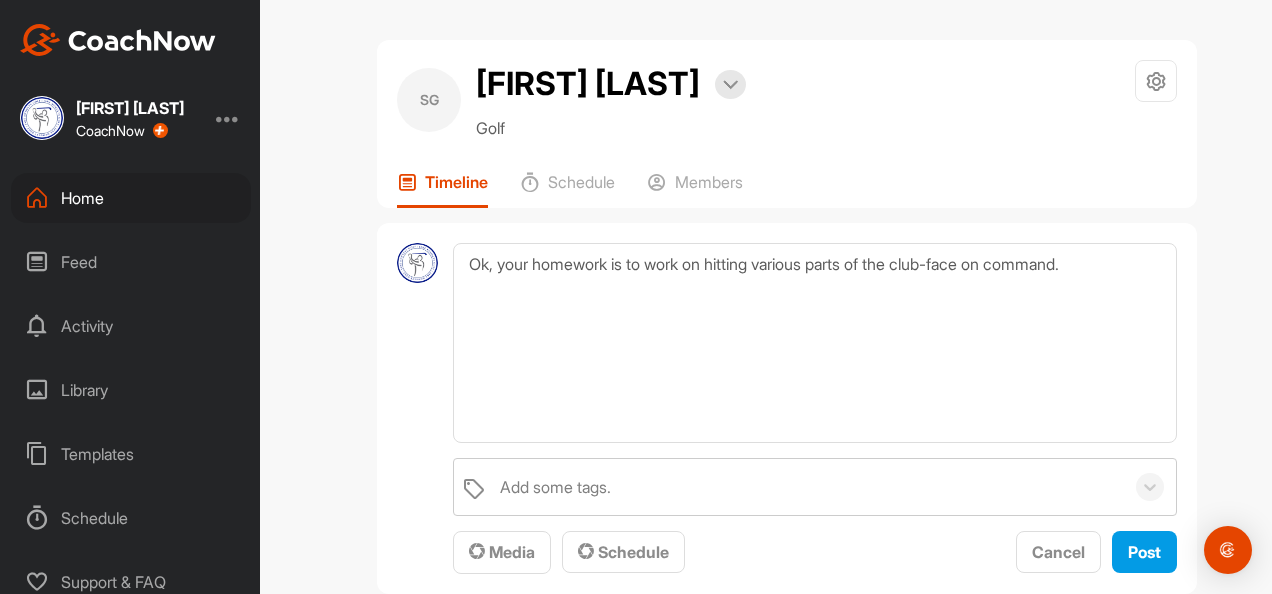 scroll, scrollTop: 0, scrollLeft: 0, axis: both 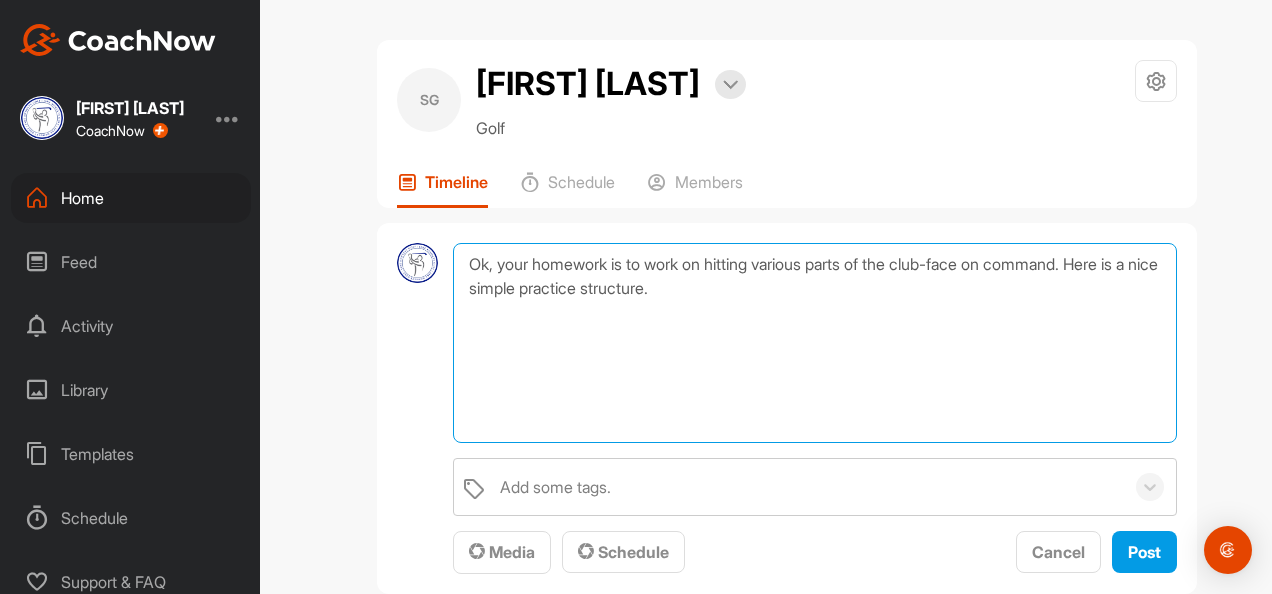 paste on "Hit 3 shots off the heel
Hit 3 shots off the toe
Hit 3 shots on the center
Hit 3 shots trying to alternate: heel → center → toe → center" 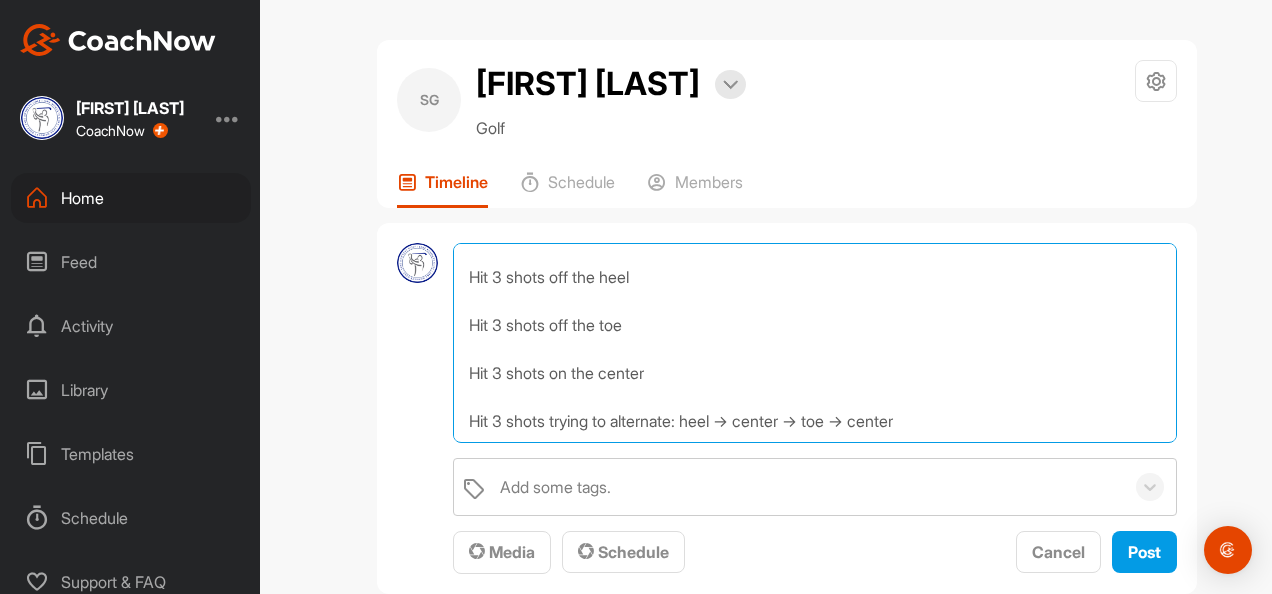 scroll, scrollTop: 0, scrollLeft: 0, axis: both 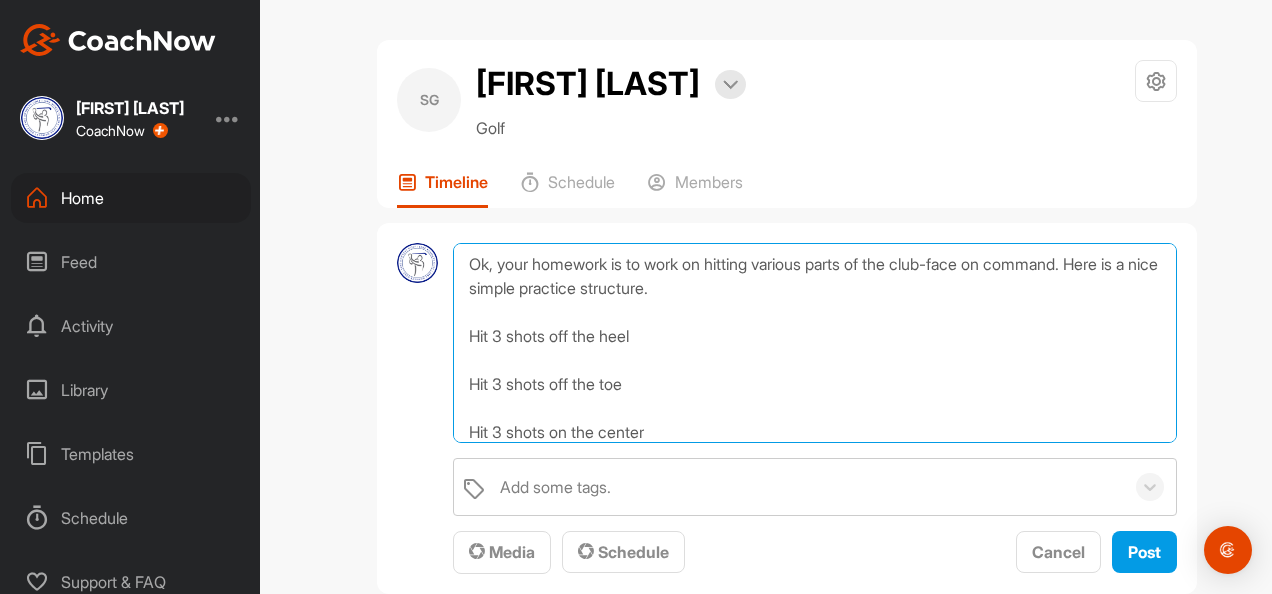 click on "Ok, your homework is to work on hitting various parts of the club-face on command. Here is a nice simple practice structure.
Hit 3 shots off the heel
Hit 3 shots off the toe
Hit 3 shots on the center
Hit 3 shots trying to alternate: heel → center → toe → center" at bounding box center [815, 343] 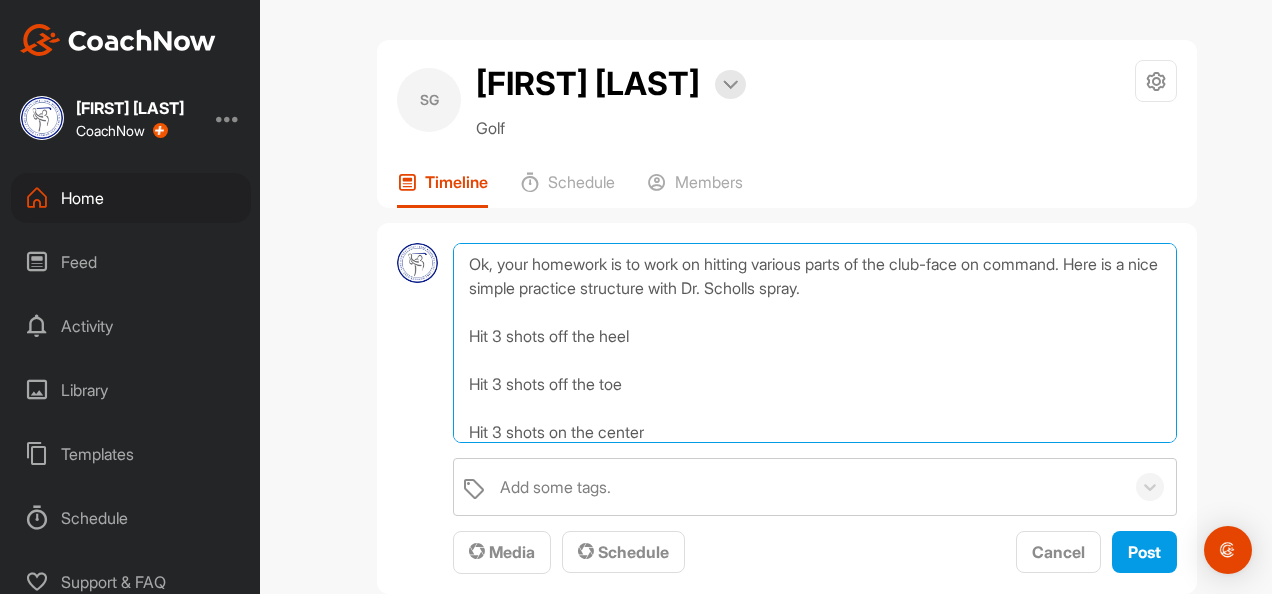 scroll, scrollTop: 106, scrollLeft: 0, axis: vertical 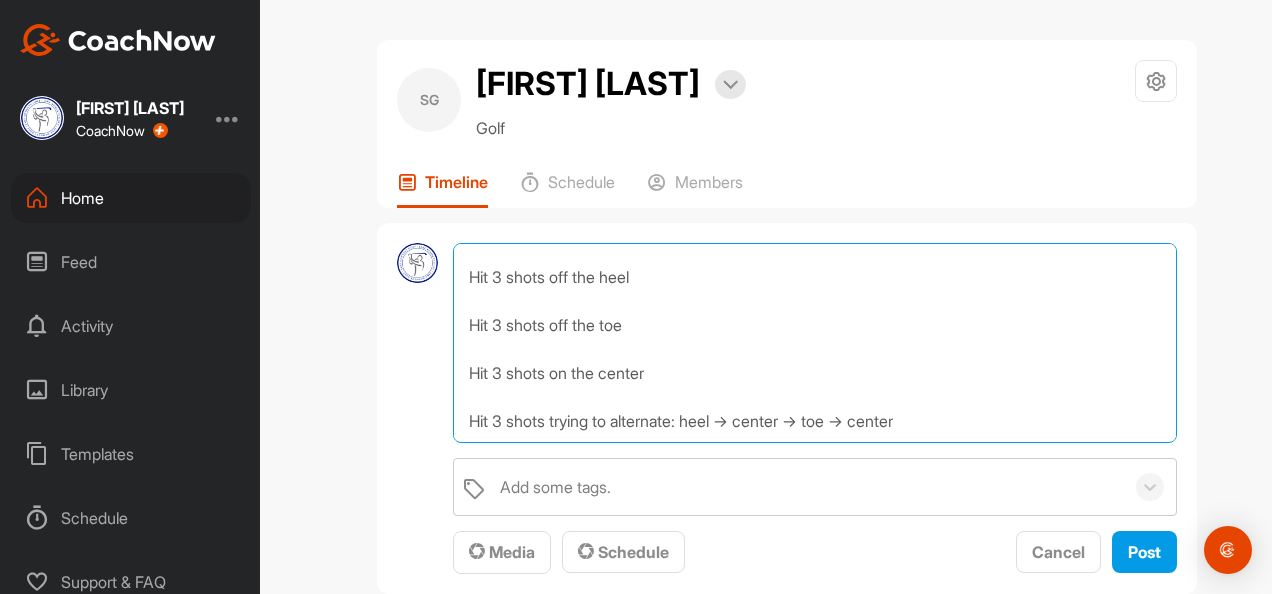 click on "Ok, your homework is to work on hitting various parts of the club-face on command. Here is a nice simple practice structure with Dr. Scholls spray.
Hit 3 shots off the heel
Hit 3 shots off the toe
Hit 3 shots on the center
Hit 3 shots trying to alternate: heel → center → toe → center" at bounding box center [815, 343] 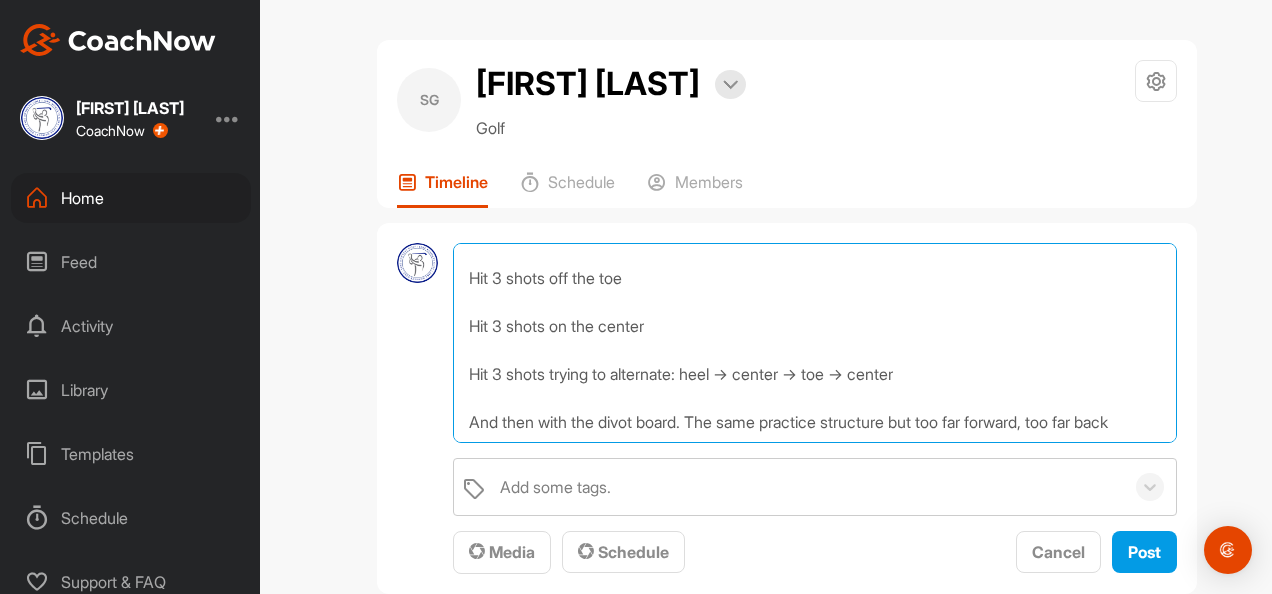 scroll, scrollTop: 119, scrollLeft: 0, axis: vertical 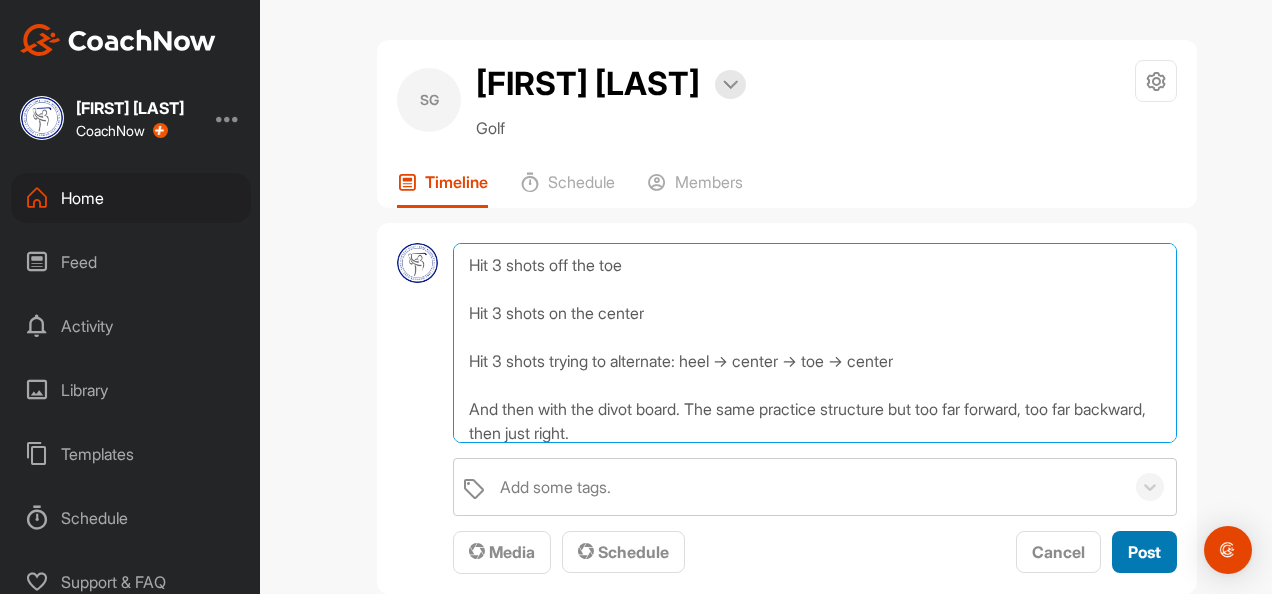 type on "Ok, your homework is to work on hitting various parts of the club-face on command. Here is a nice simple practice structure with Dr. Scholls spray.
Hit 3 shots off the heel
Hit 3 shots off the toe
Hit 3 shots on the center
Hit 3 shots trying to alternate: heel → center → toe → center
And then with the divot board. The same practice structure but too far forward, too far backward, then just right." 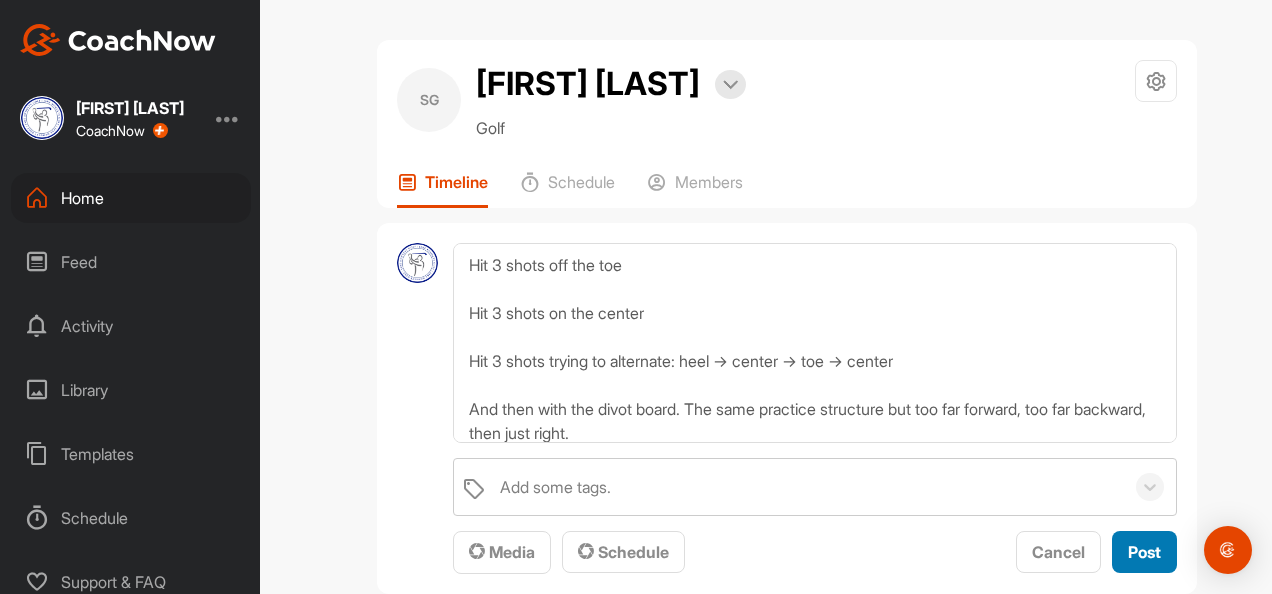 click on "Post" at bounding box center (1144, 552) 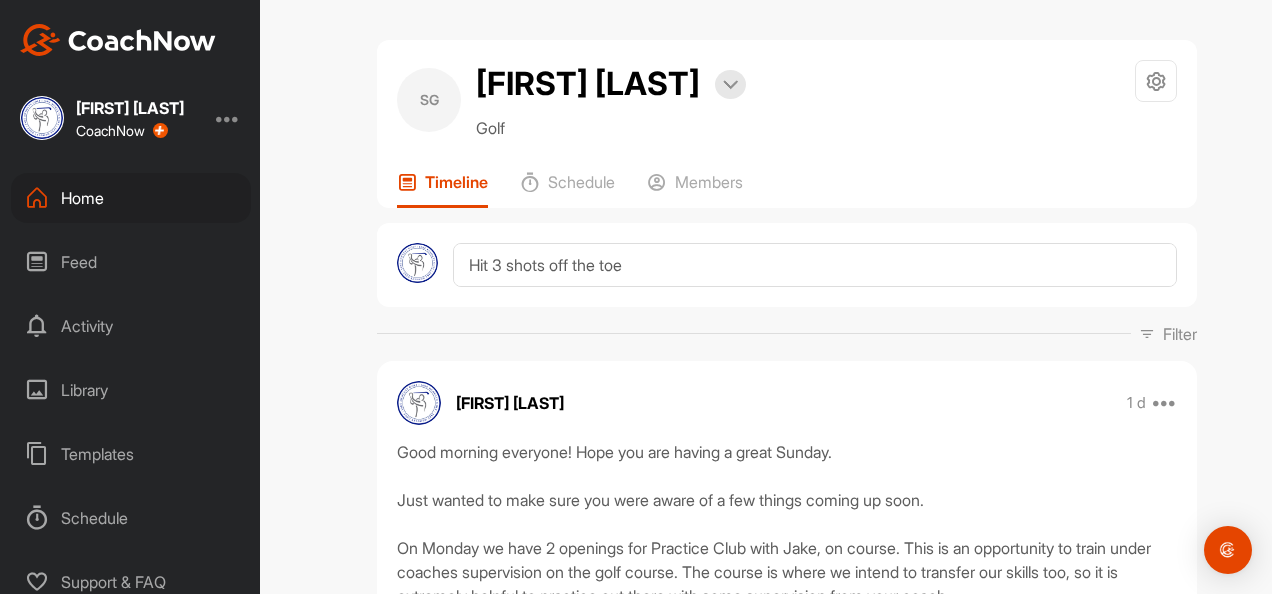 scroll, scrollTop: 0, scrollLeft: 0, axis: both 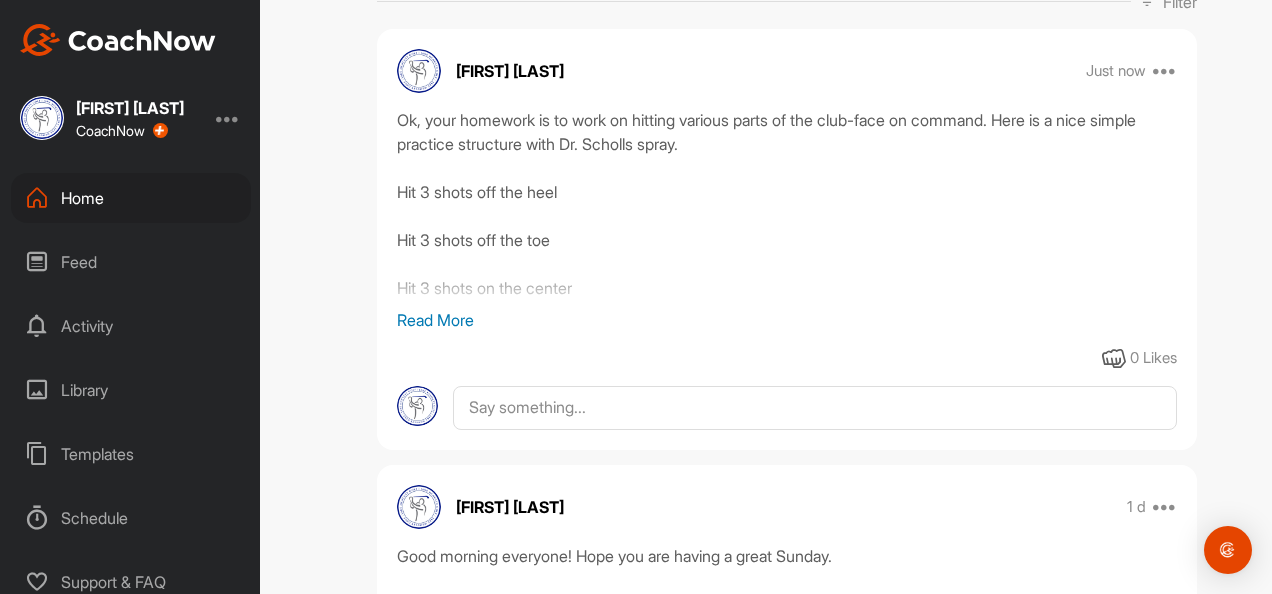 click on "Ok, your homework is to work on hitting various parts of the club-face on command. Here is a nice simple practice structure with Dr. [LAST] spray.
Hit 3 shots off the heel
Hit 3 shots off the toe
Hit 3 shots on the center
Hit 3 shots trying to alternate: heel → center → toe → center
And then with the divot board. The same practice structure but too far forward, too far backward, then just right.
Read More 0 Likes" at bounding box center [787, 239] 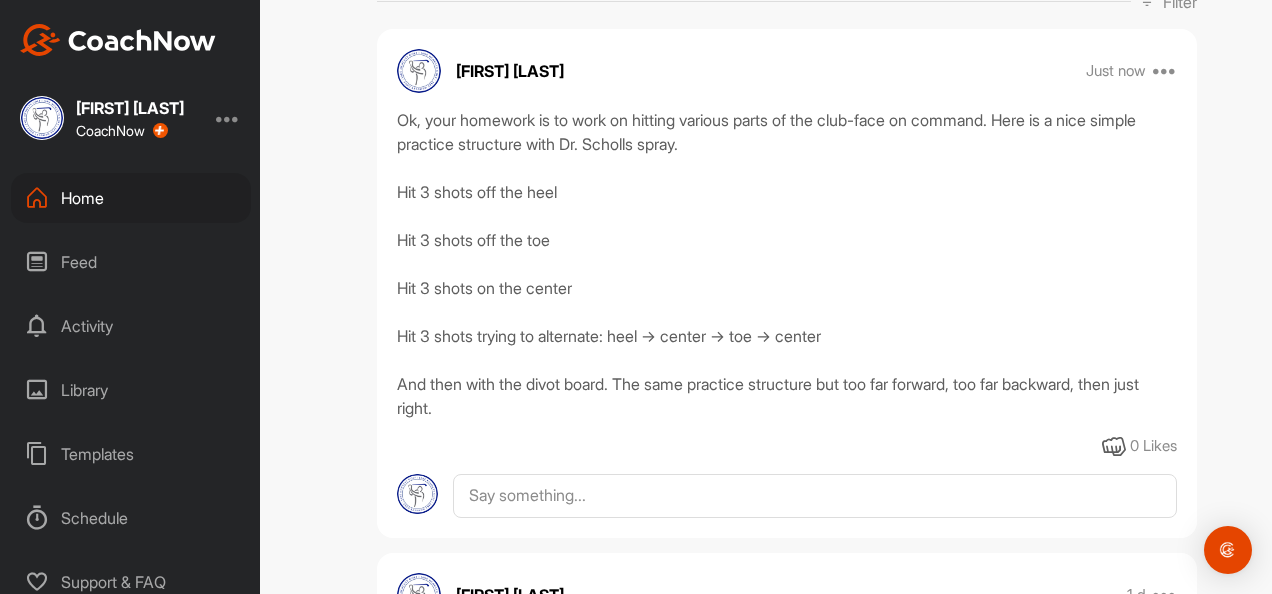 scroll, scrollTop: 0, scrollLeft: 0, axis: both 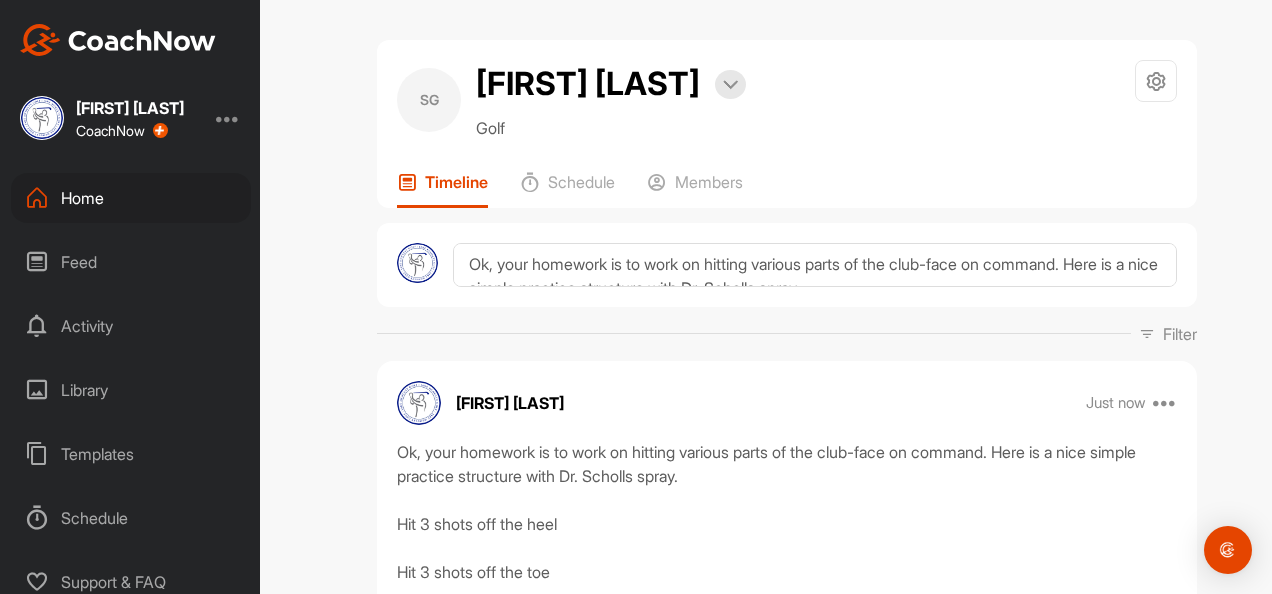 click on "Feed" at bounding box center [131, 262] 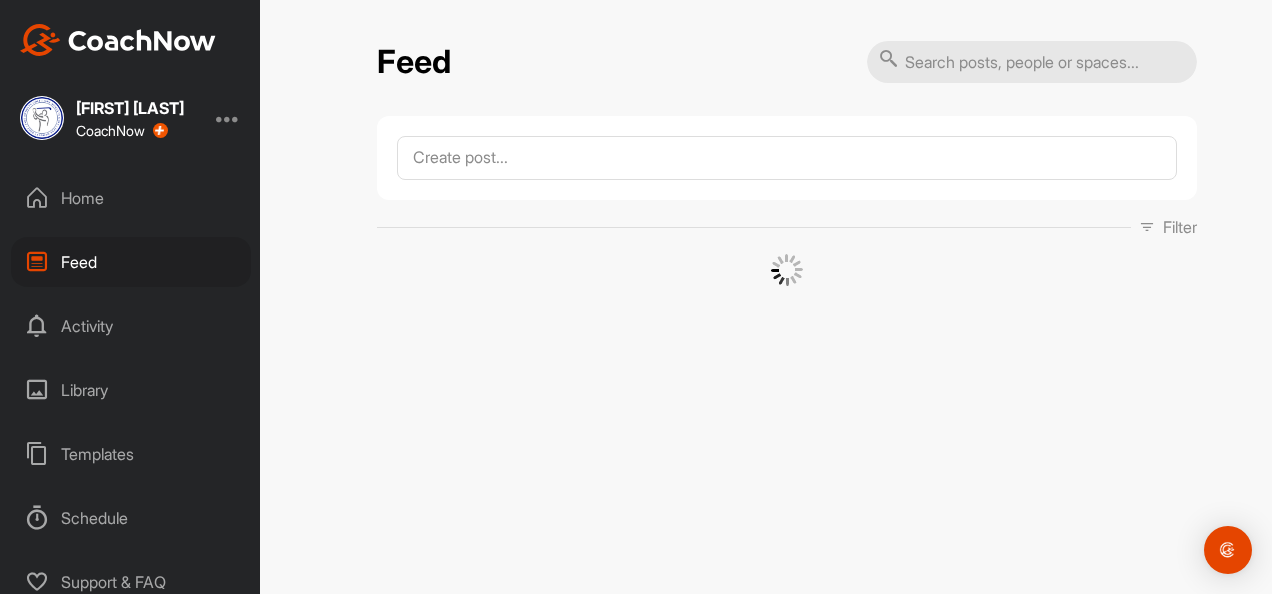 click on "Home" at bounding box center (131, 198) 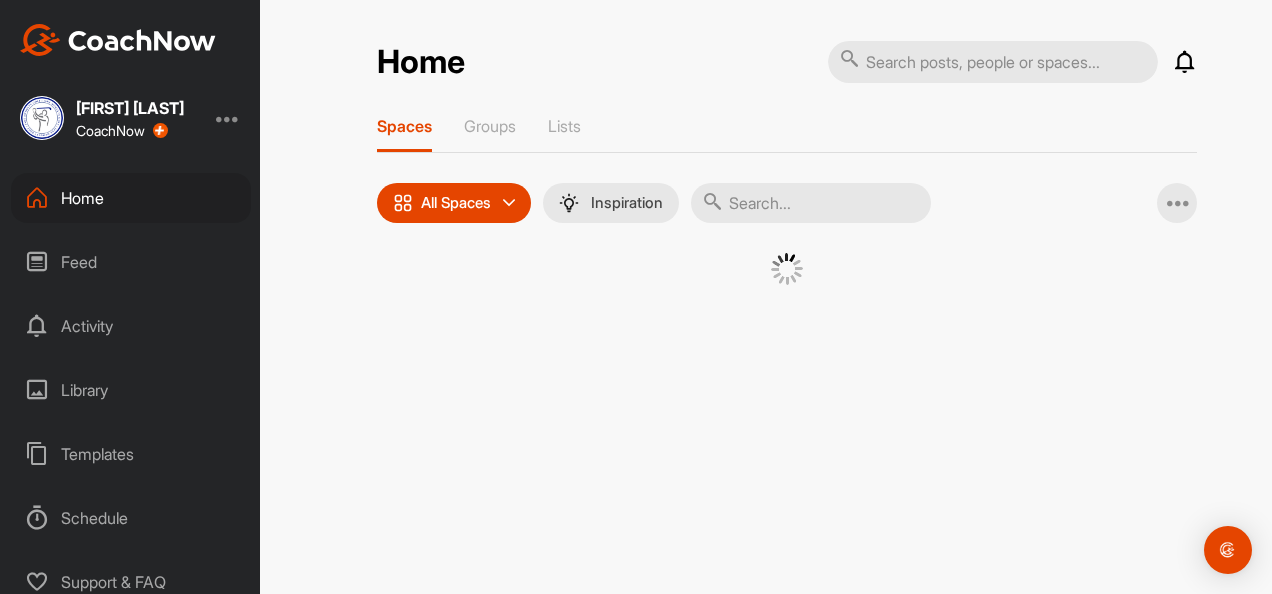 click on "Home" at bounding box center (131, 198) 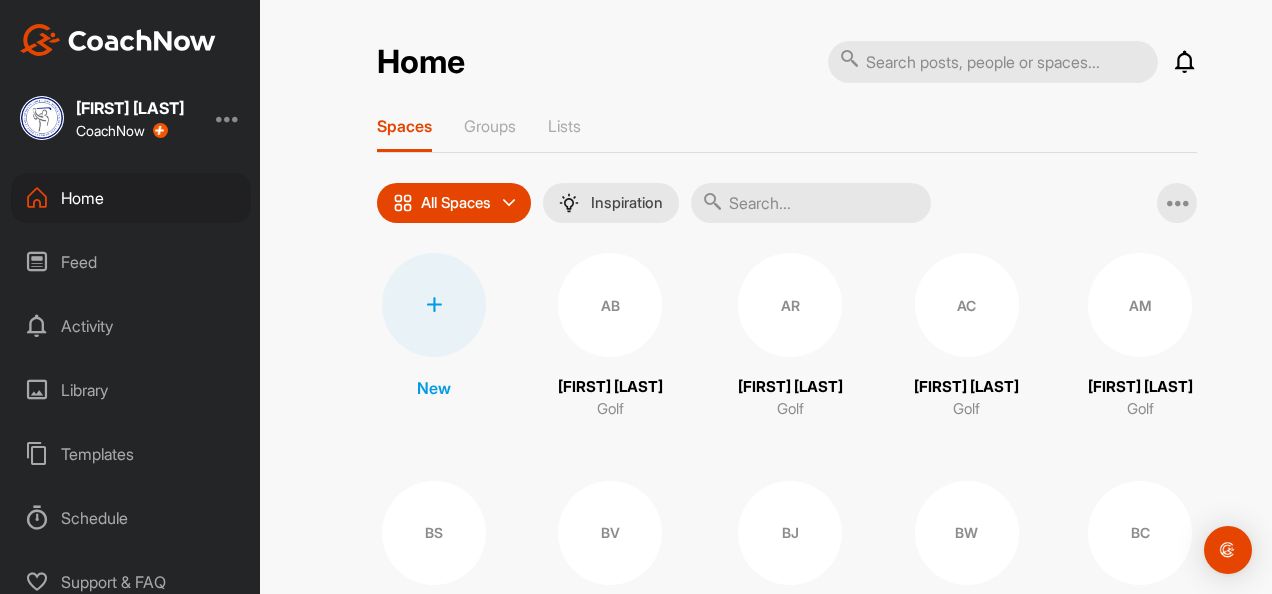 click at bounding box center (811, 203) 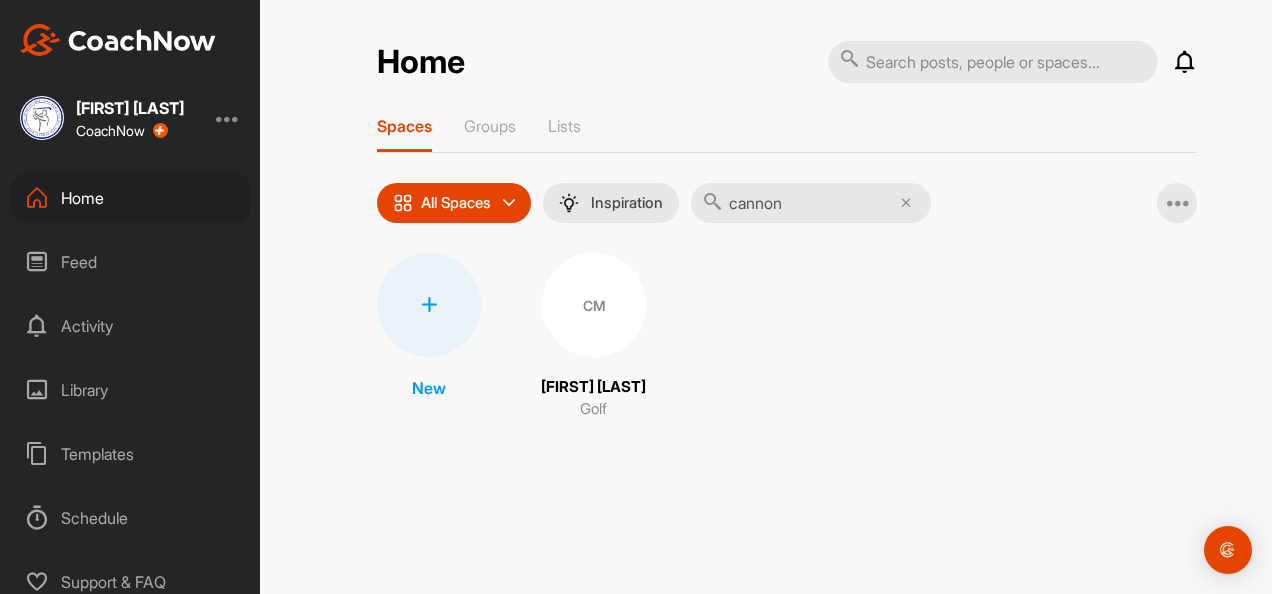 type on "cannon" 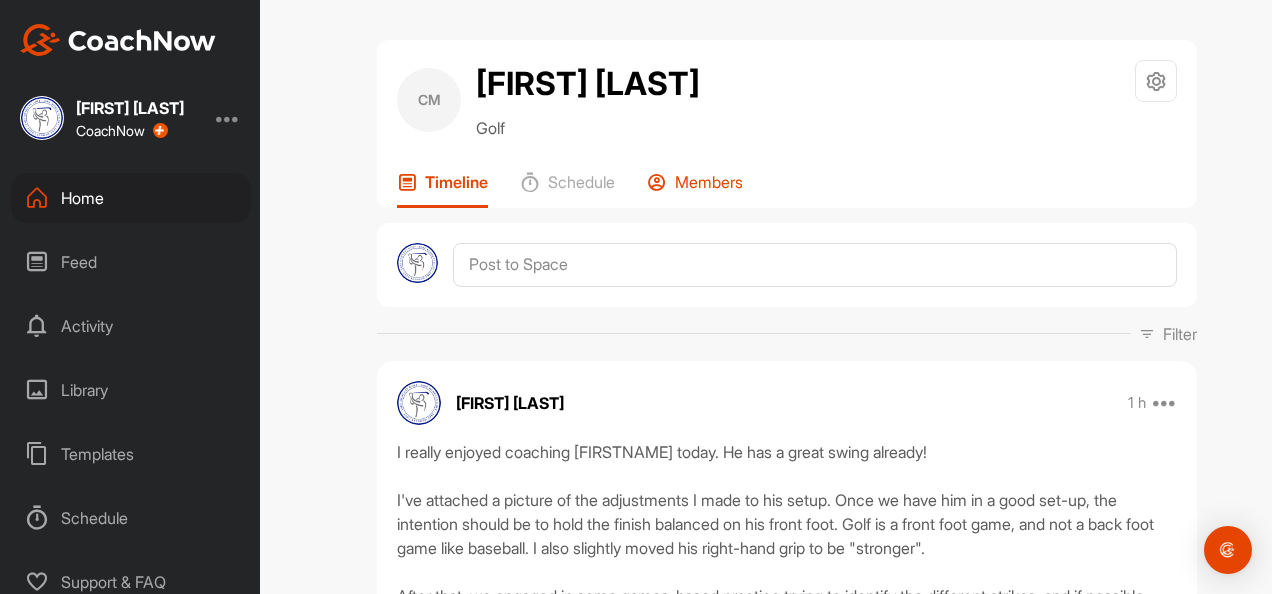 click on "Members" at bounding box center (709, 182) 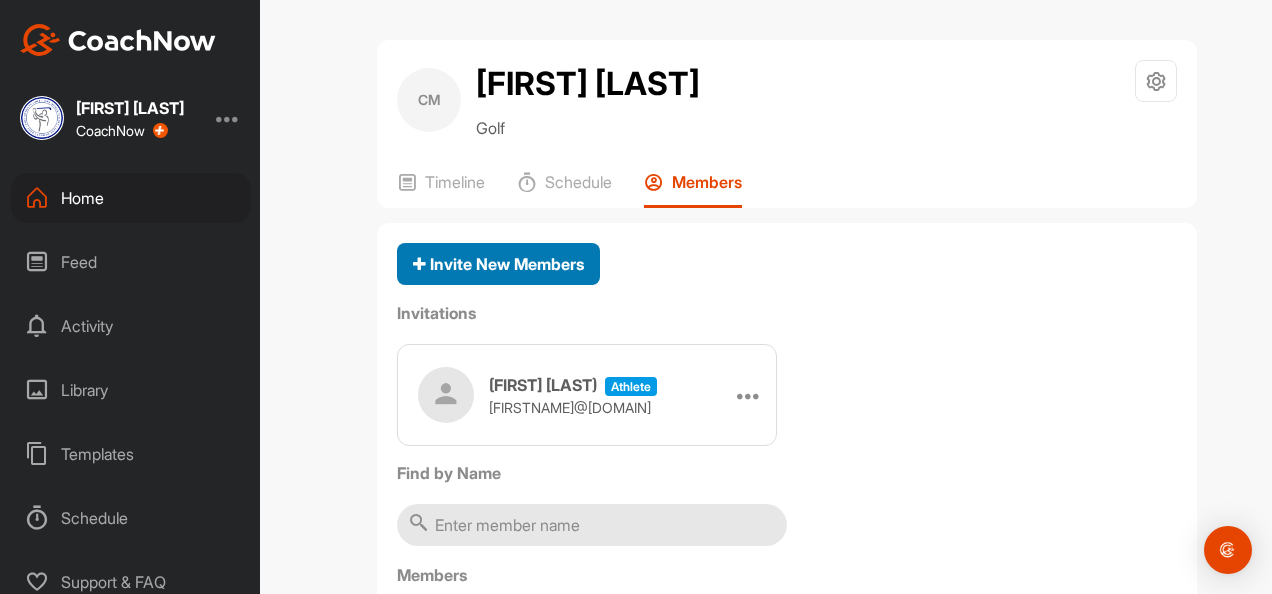 click on "Invite New Members" at bounding box center [498, 264] 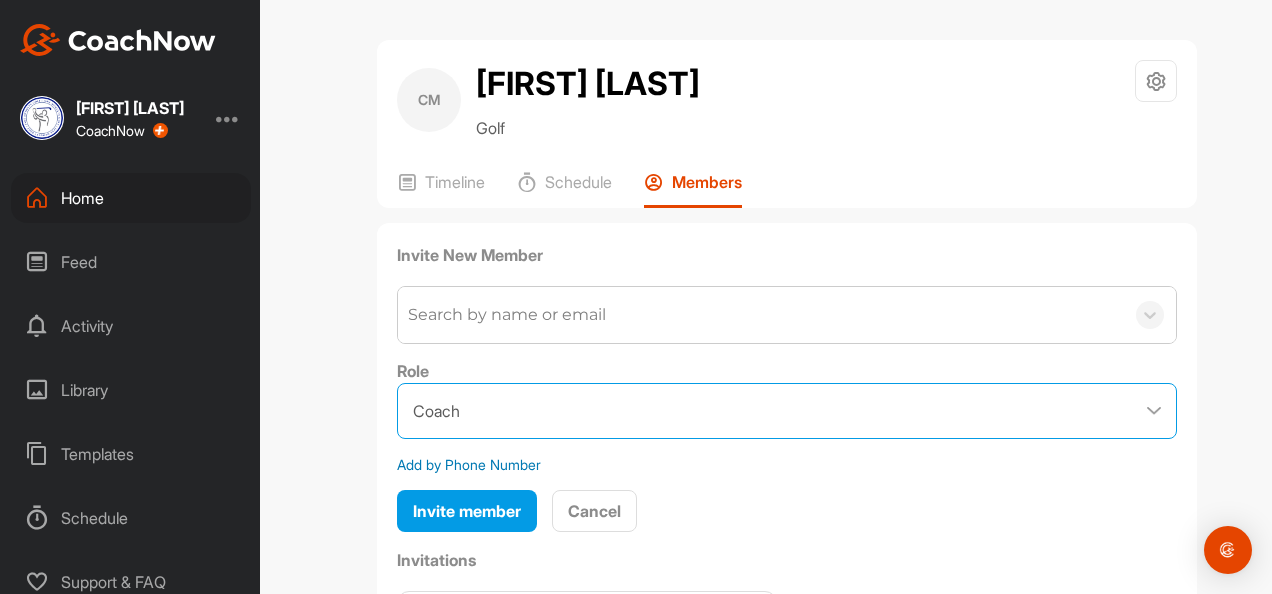 click on "Coach Member" at bounding box center (787, 411) 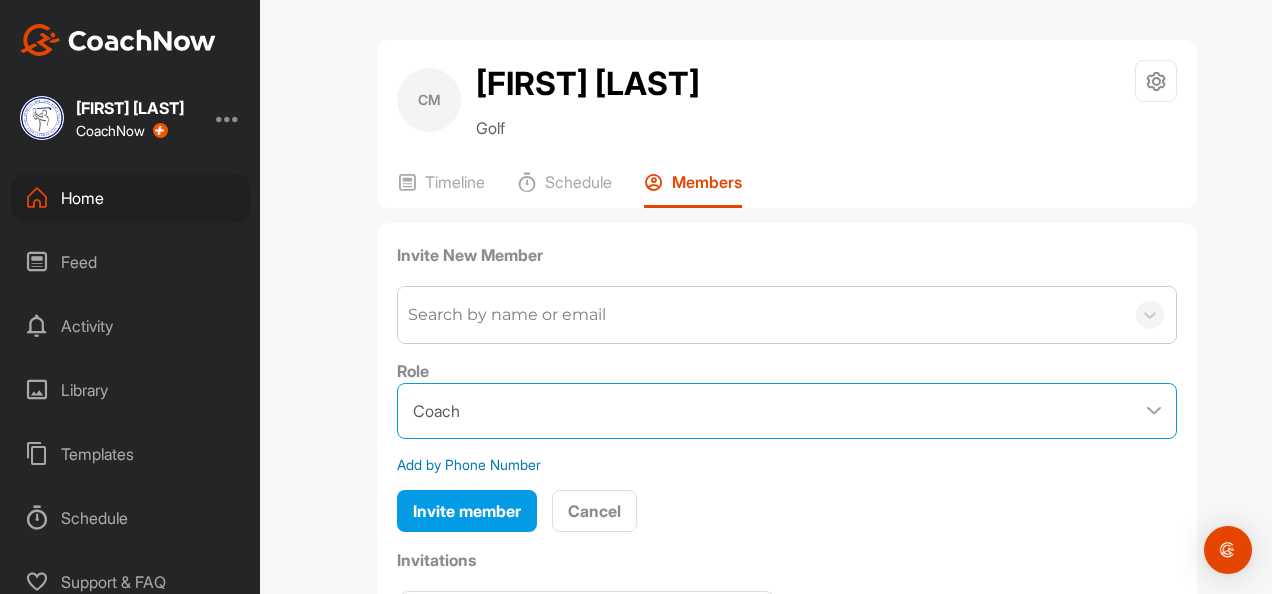 select on "contributor" 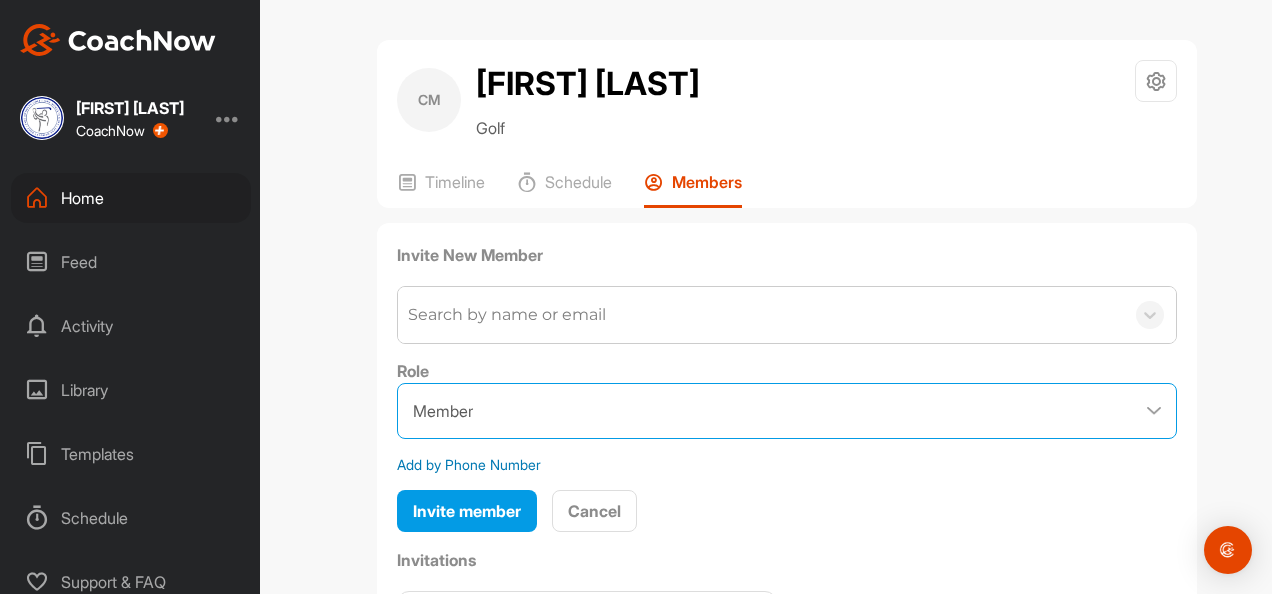 click on "Coach Member" at bounding box center [787, 411] 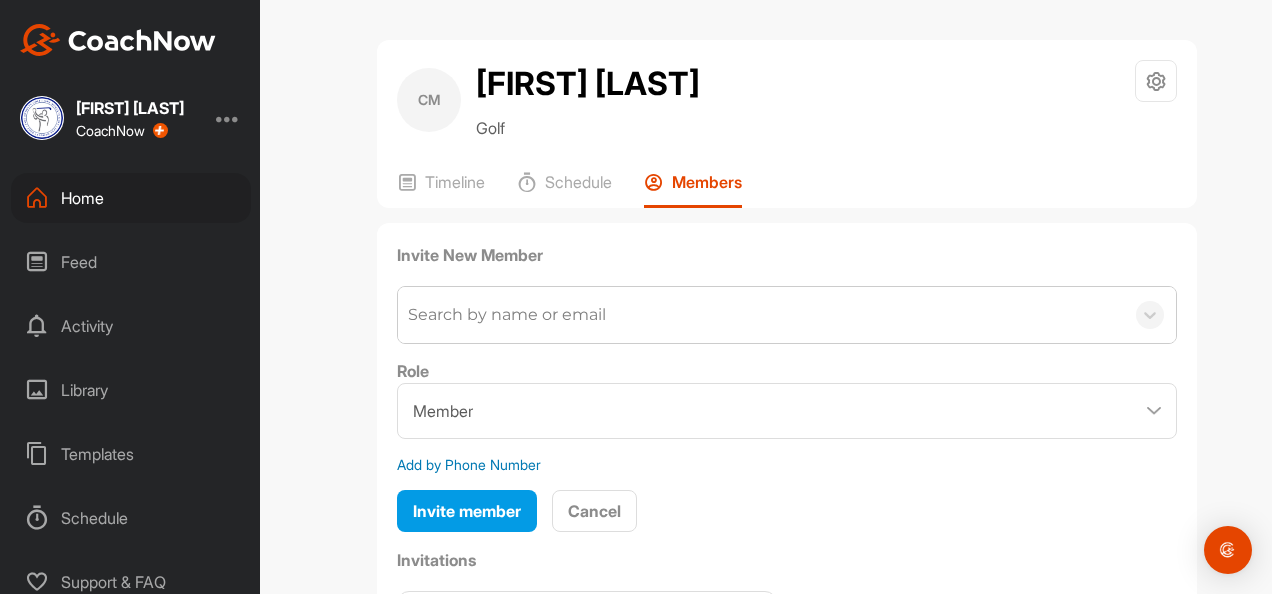 click on "Search by name or email" at bounding box center (507, 315) 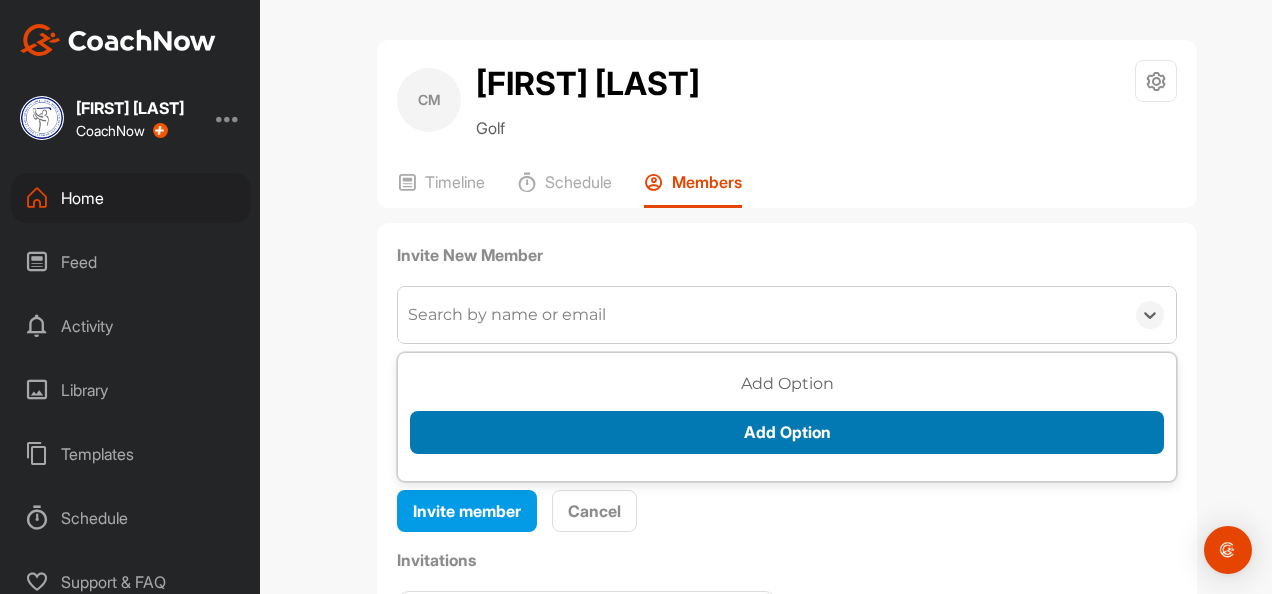 click on "Add Option" at bounding box center [787, 432] 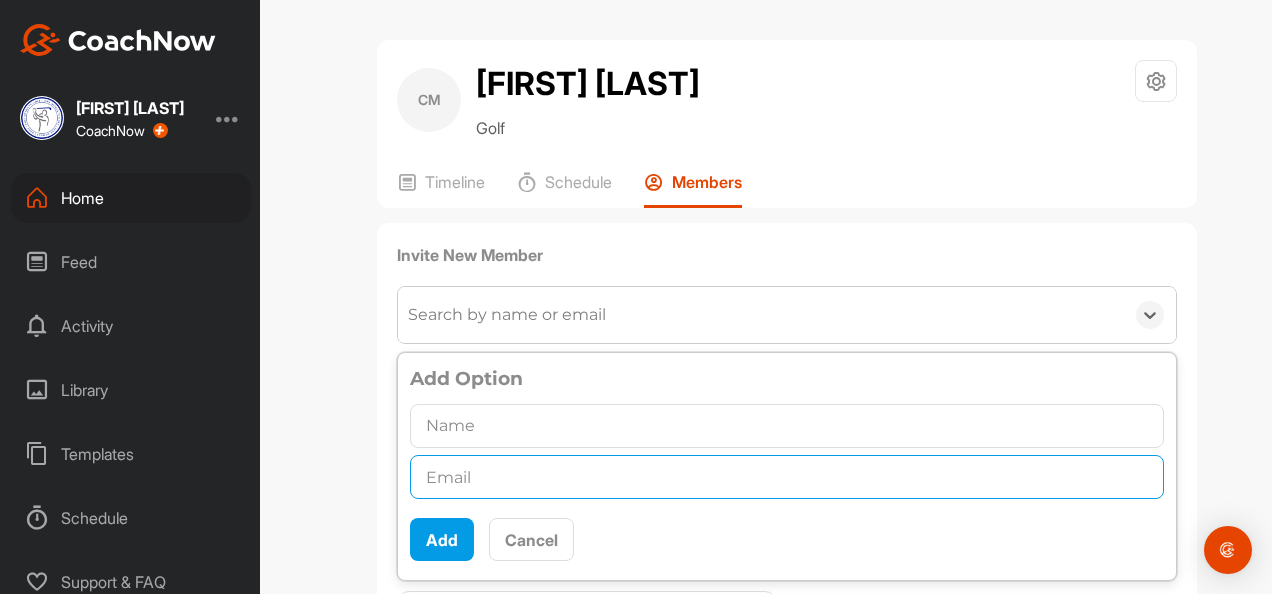click at bounding box center (787, 477) 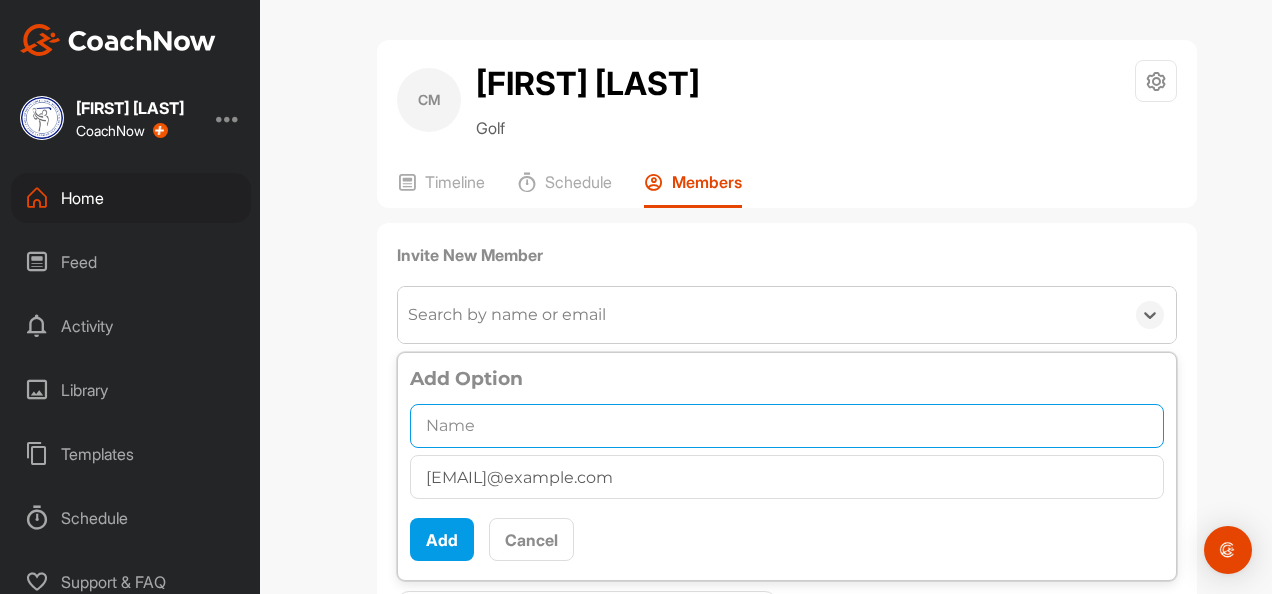 click at bounding box center (787, 426) 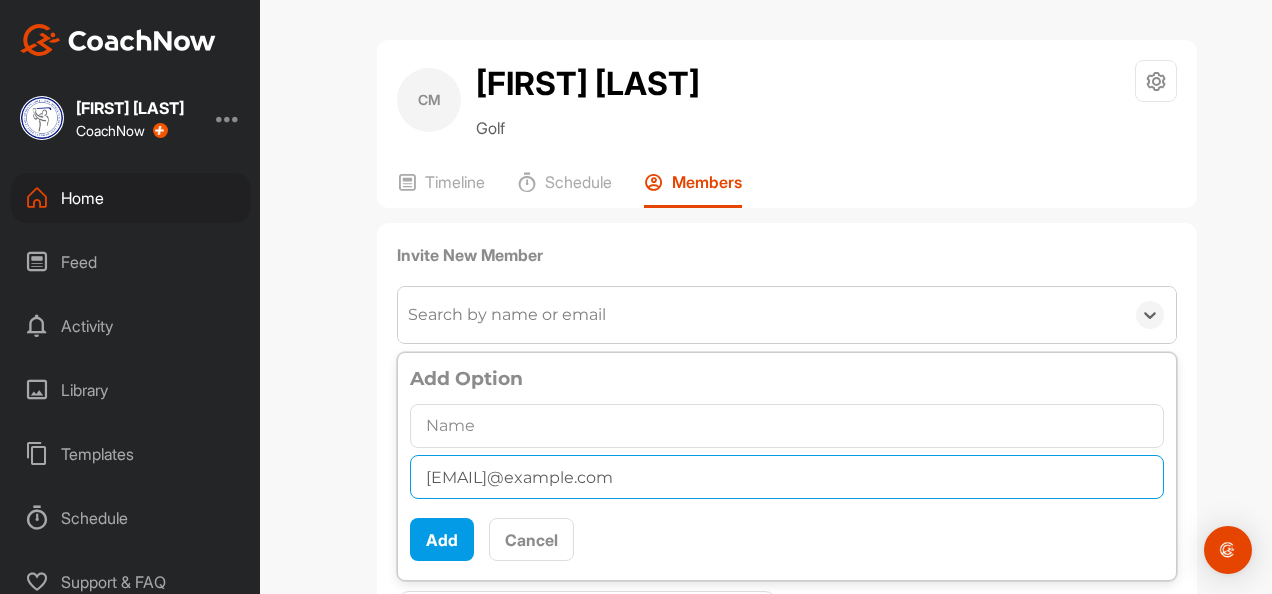 click on "[EMAIL]@example.com" at bounding box center (787, 477) 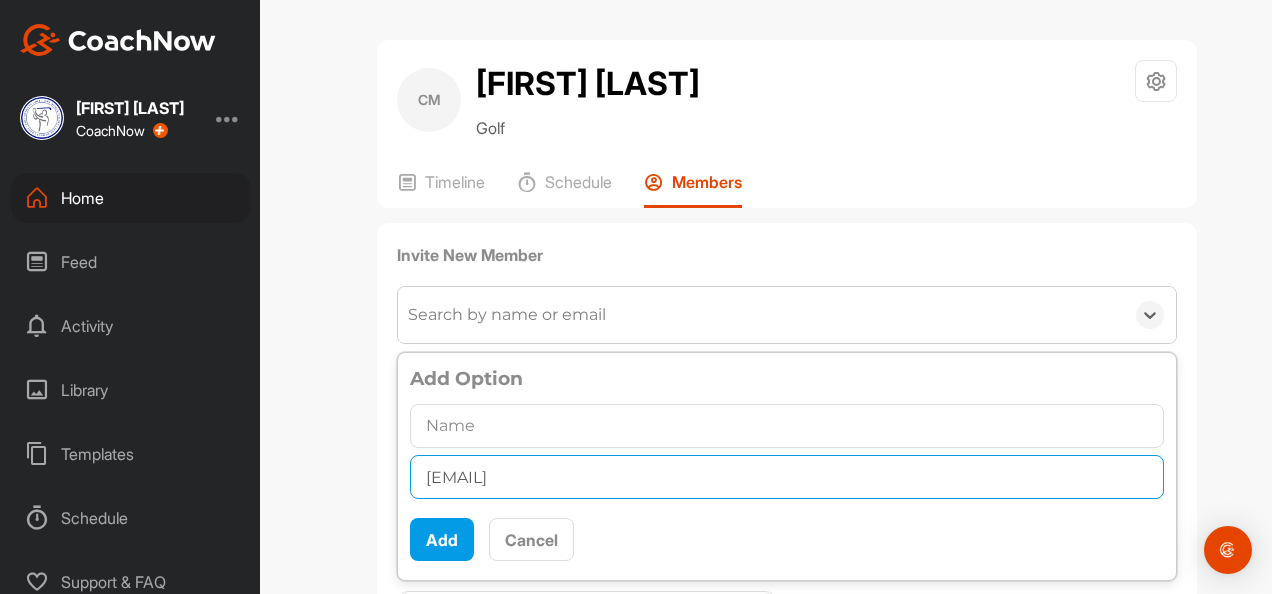 type on "[EMAIL]" 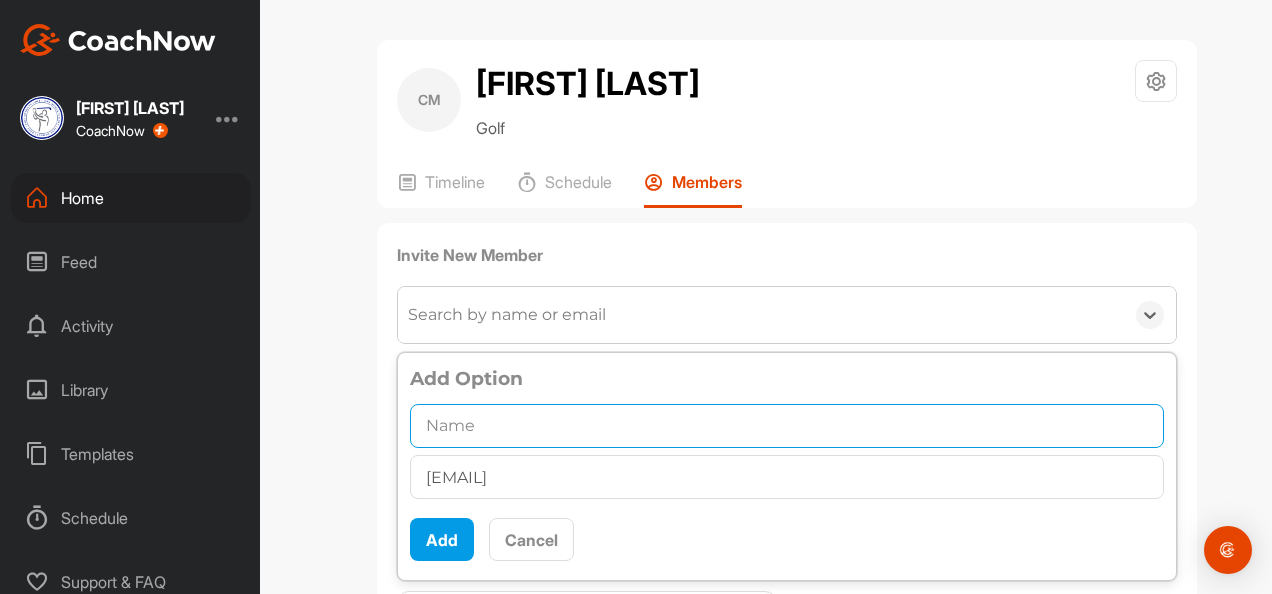 click at bounding box center (787, 426) 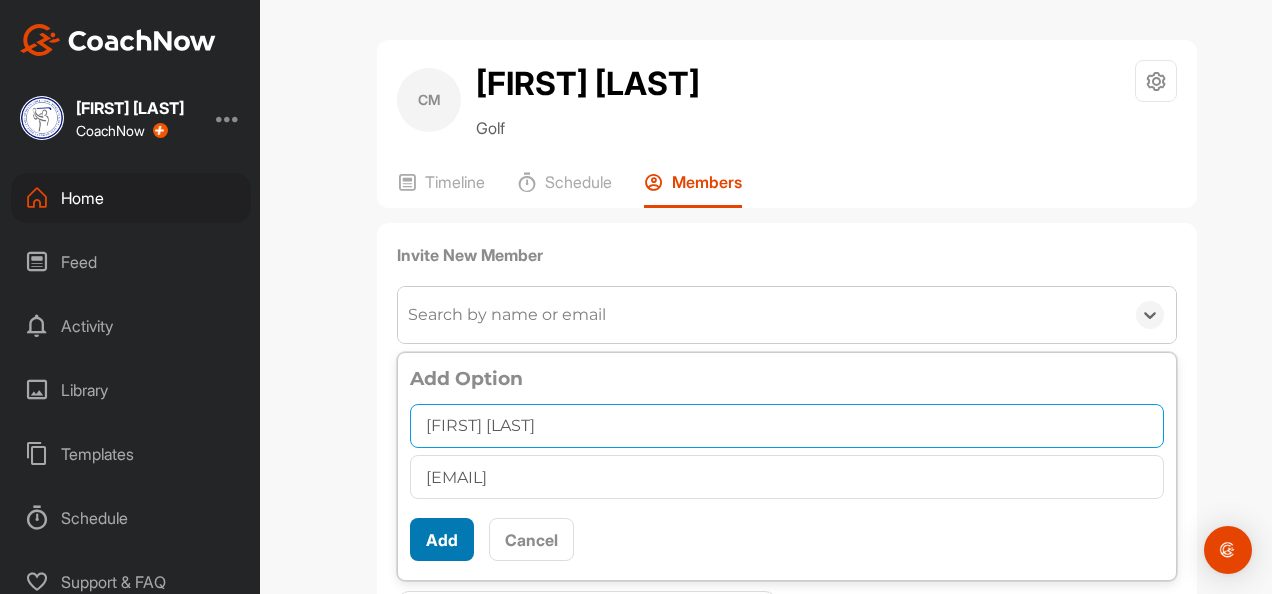 type on "[FIRST] [LAST]" 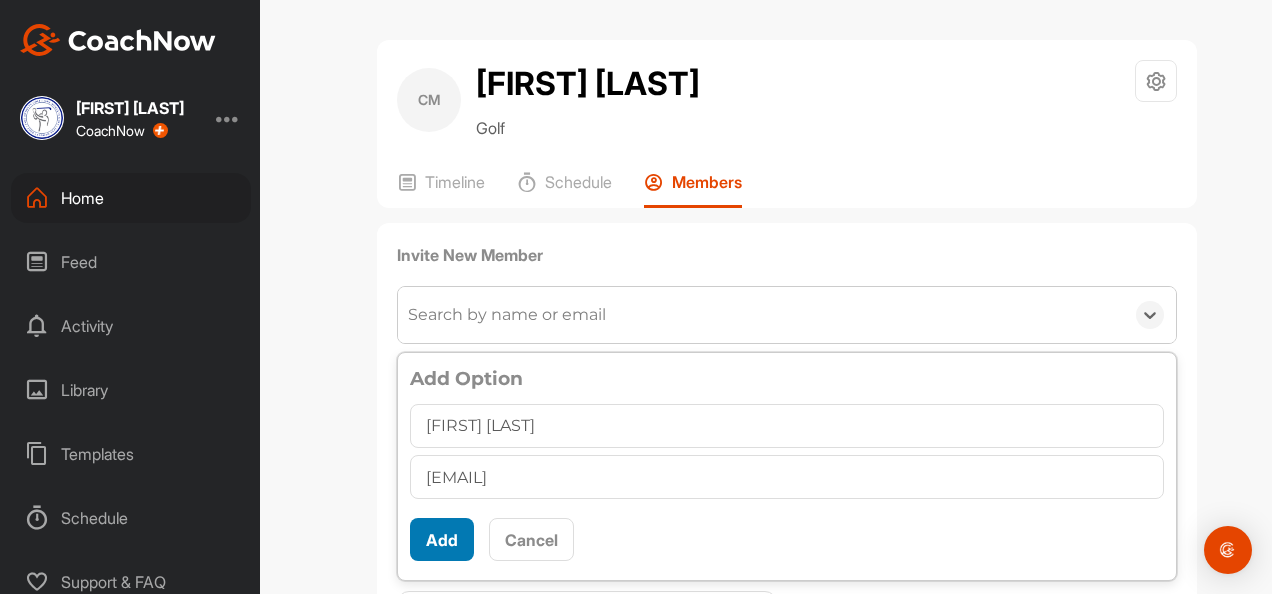 click on "Add" at bounding box center [442, 539] 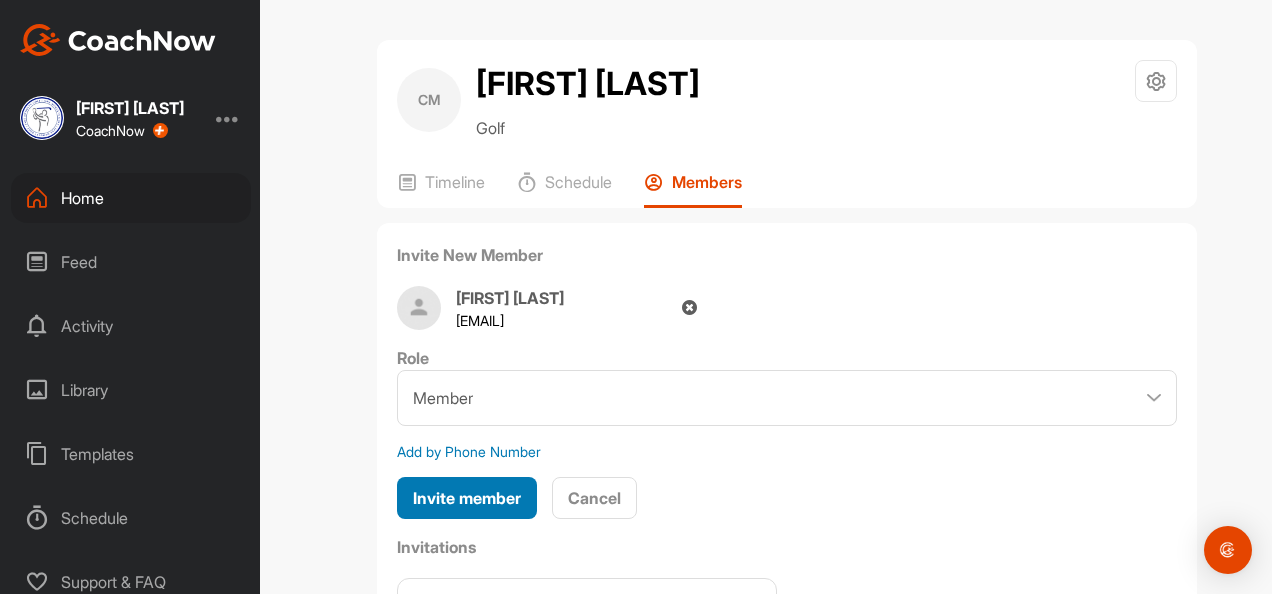 click on "Invite member" at bounding box center (467, 498) 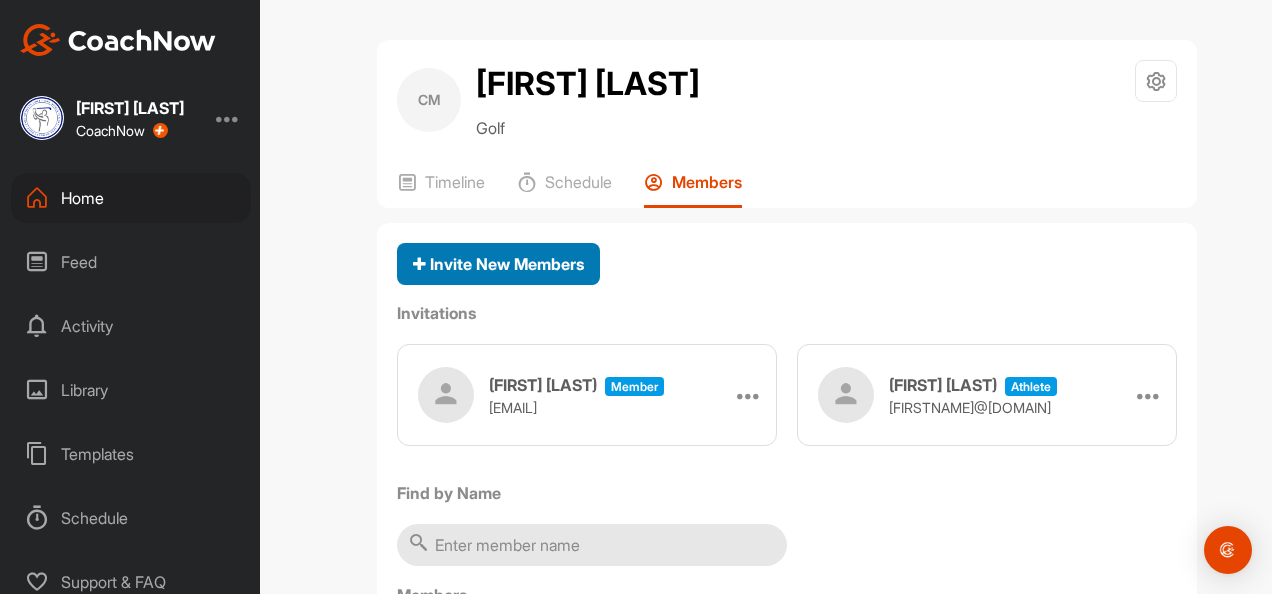 click on "Invite New Members" at bounding box center (498, 264) 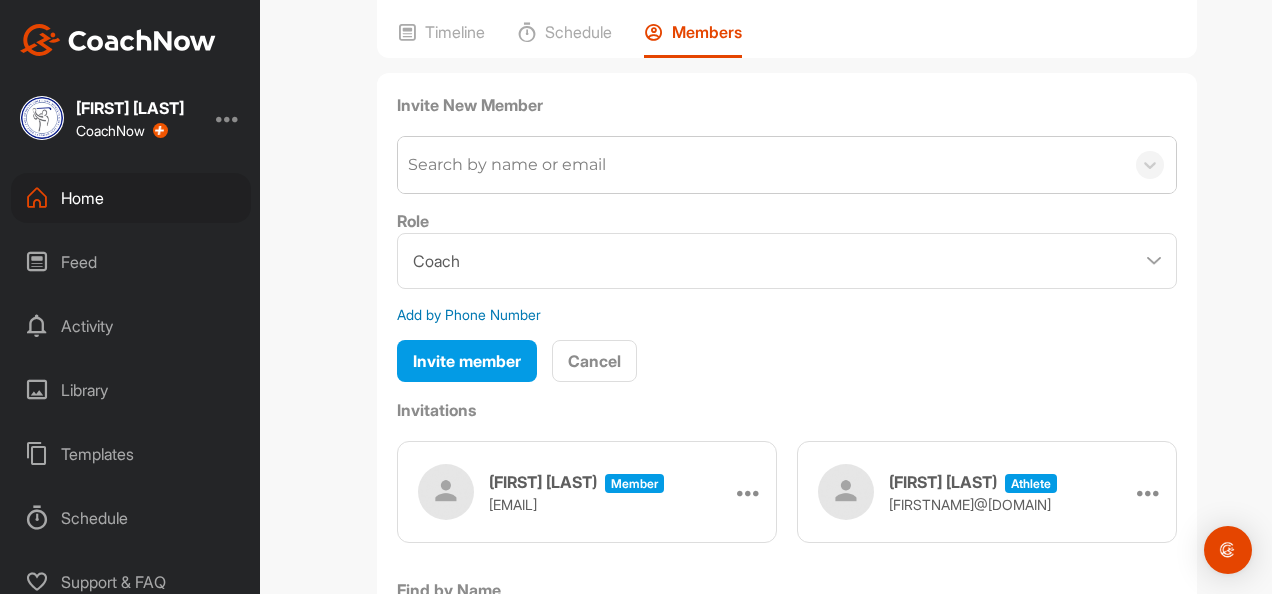 scroll, scrollTop: 161, scrollLeft: 0, axis: vertical 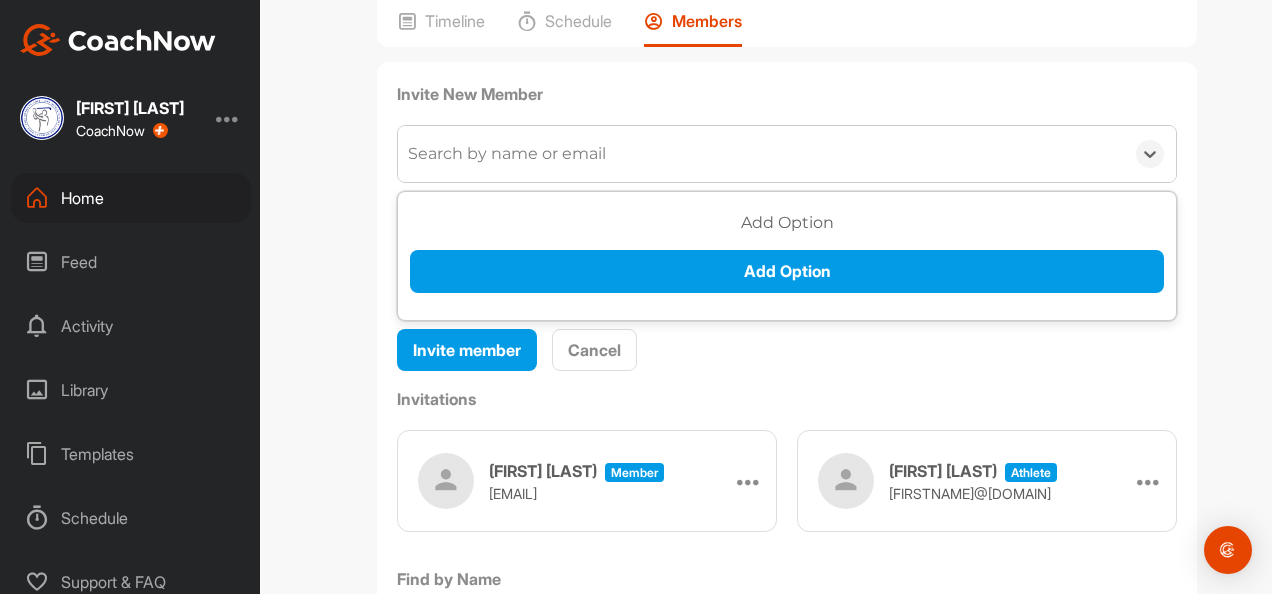 click on "Search by name or email" at bounding box center (507, 154) 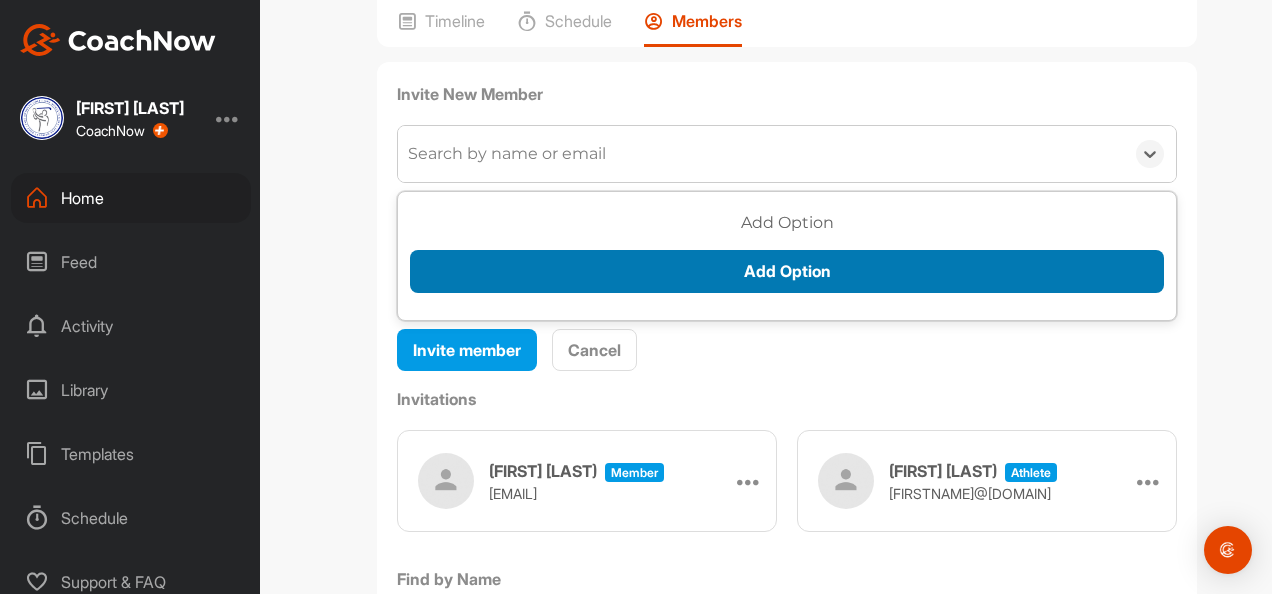 click on "Add Option" at bounding box center (787, 271) 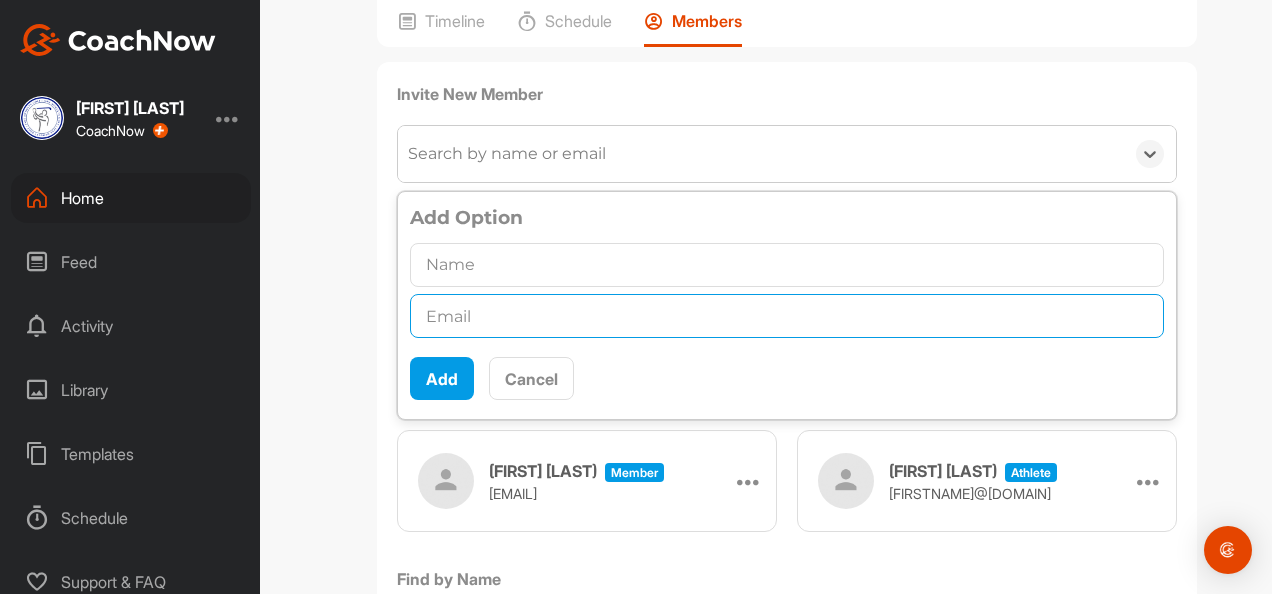 click at bounding box center (787, 316) 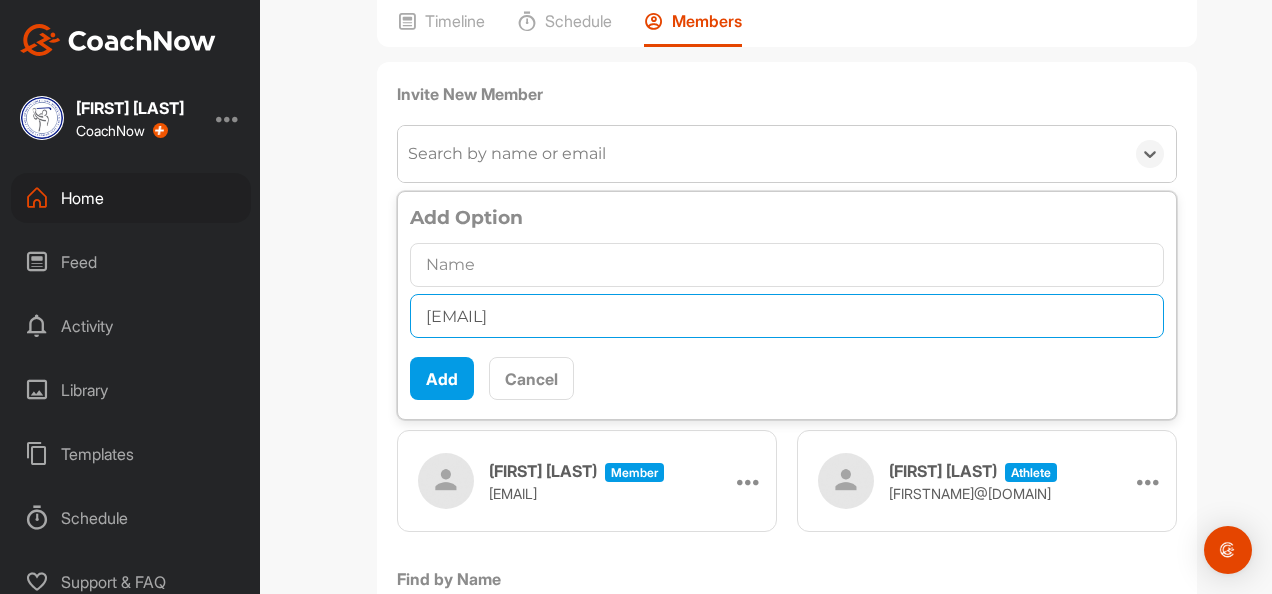 type on "[EMAIL]" 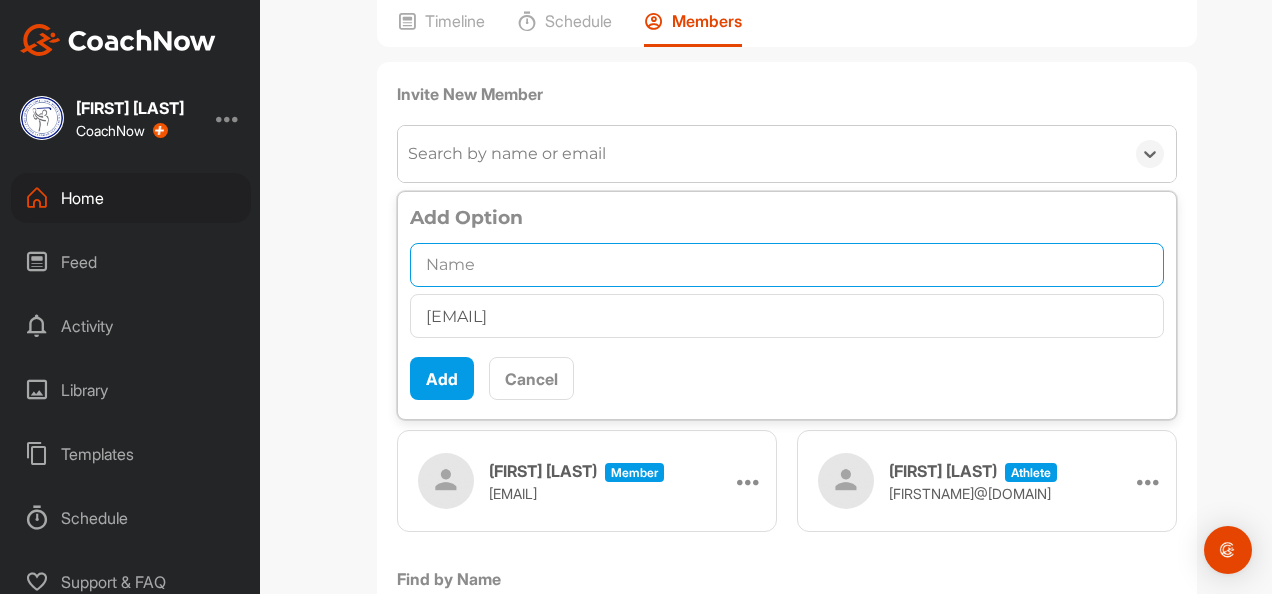 click at bounding box center (787, 265) 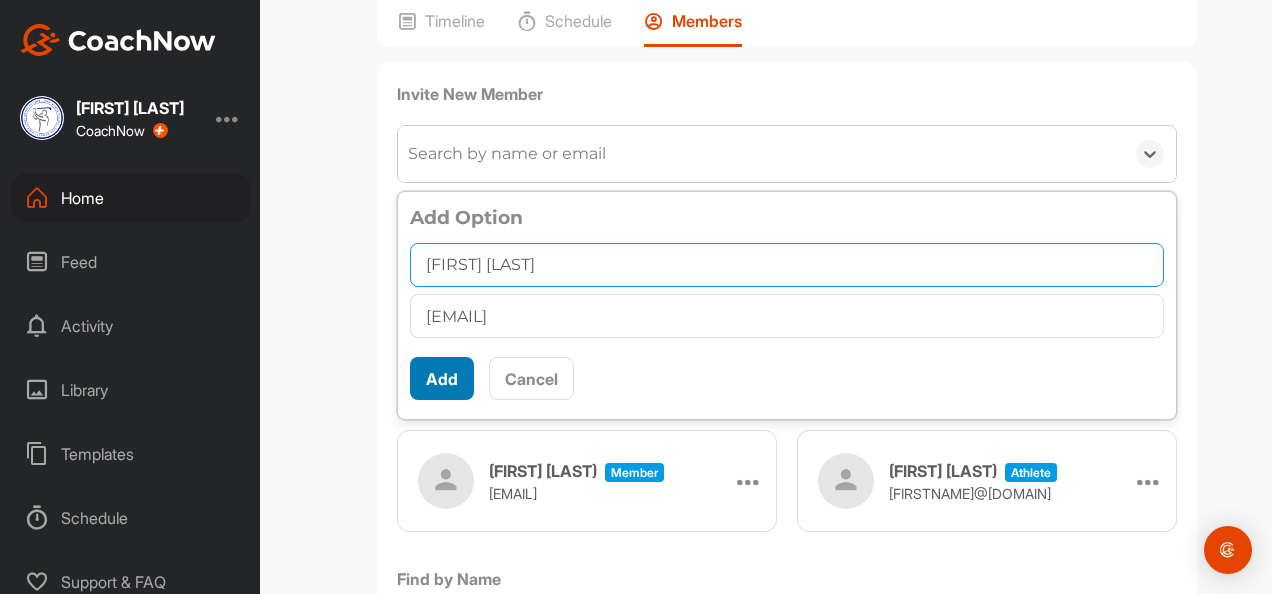type on "[FIRST] [LAST]" 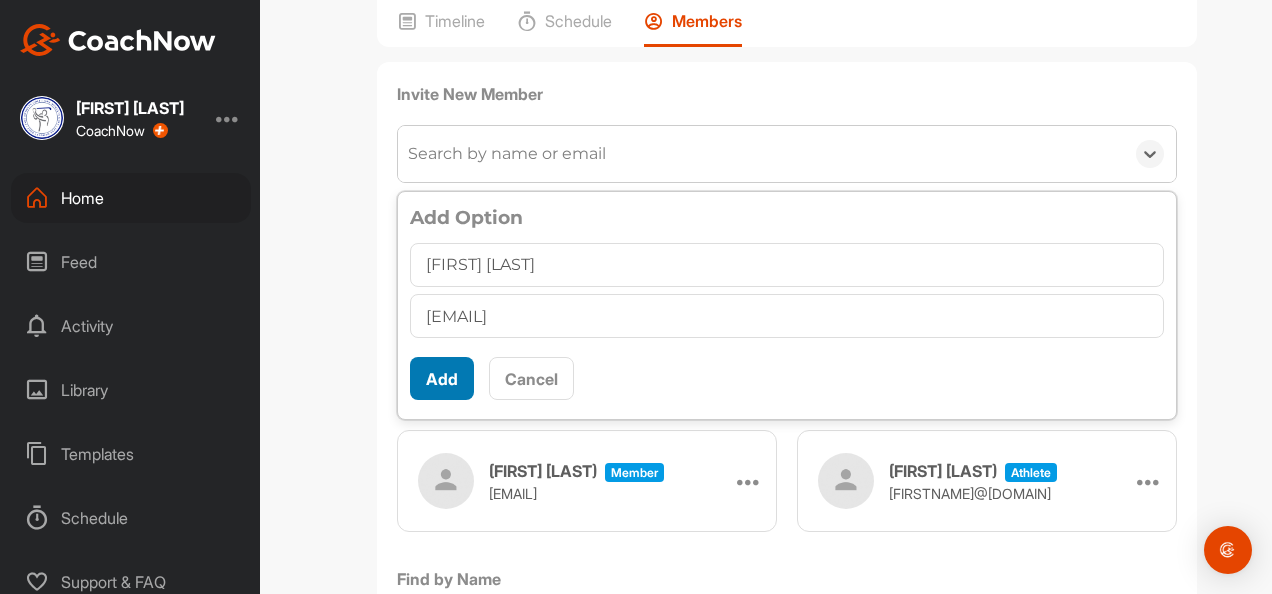 click on "Add" at bounding box center [442, 378] 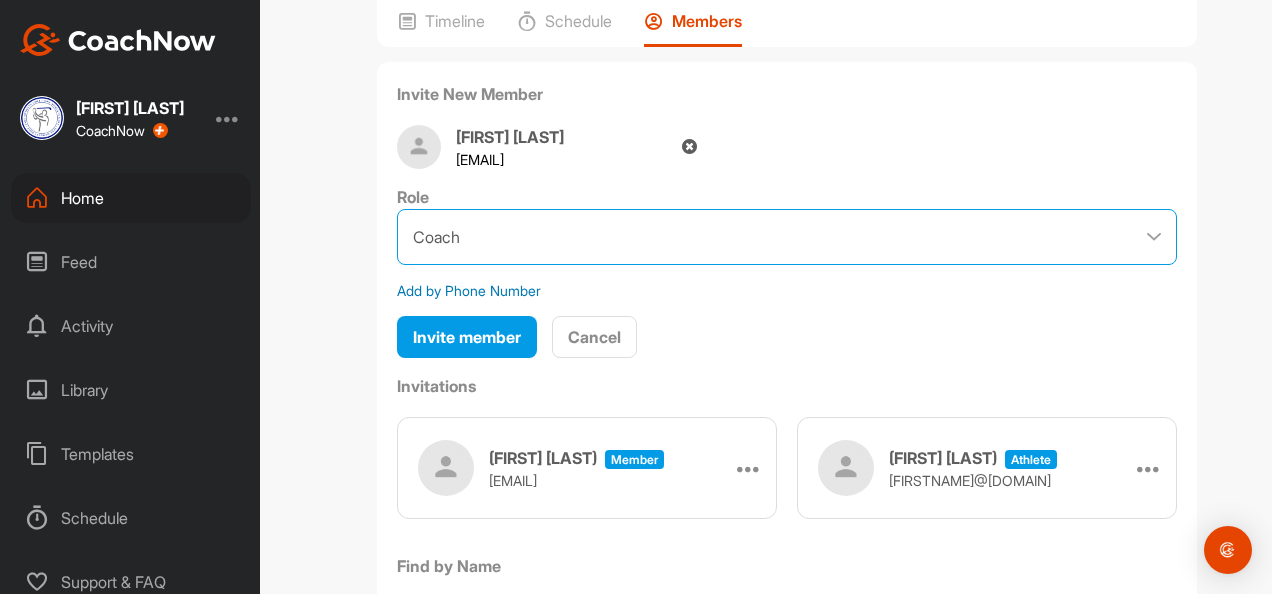 click on "Coach Member" at bounding box center [787, 237] 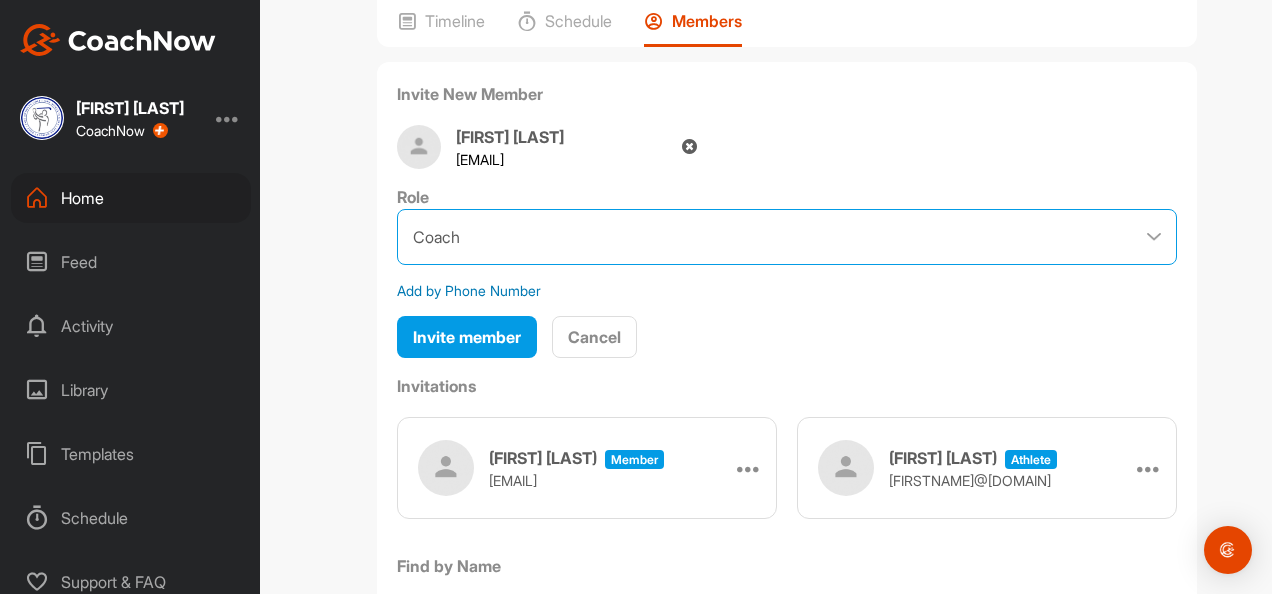 select on "contributor" 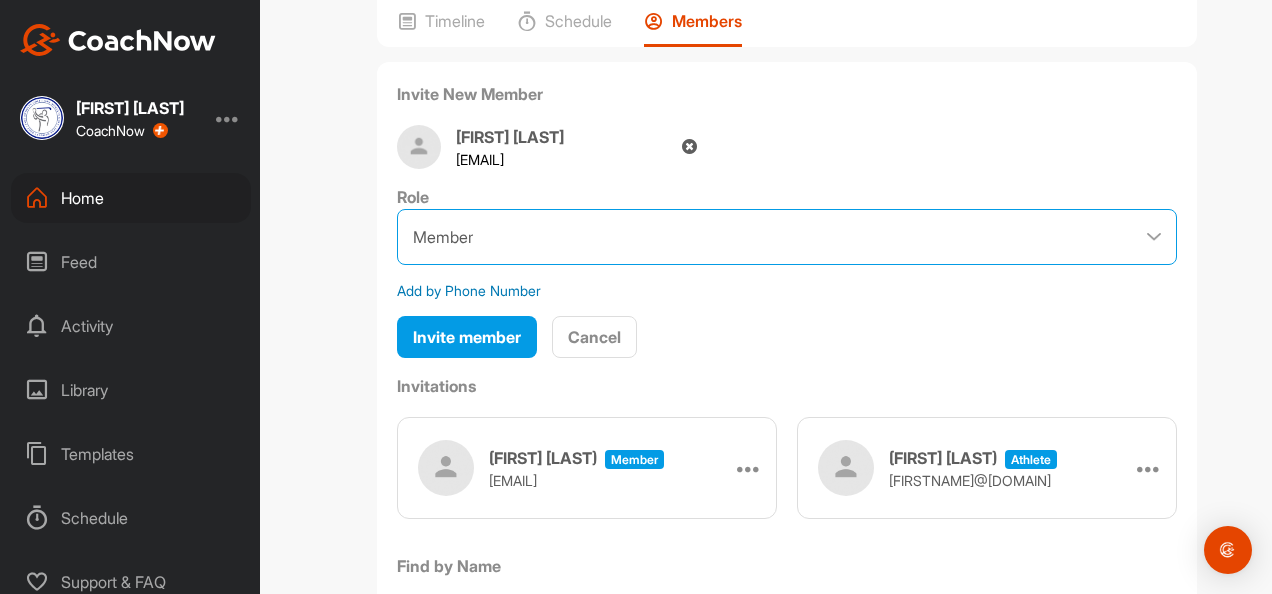 click on "Coach Member" at bounding box center [787, 237] 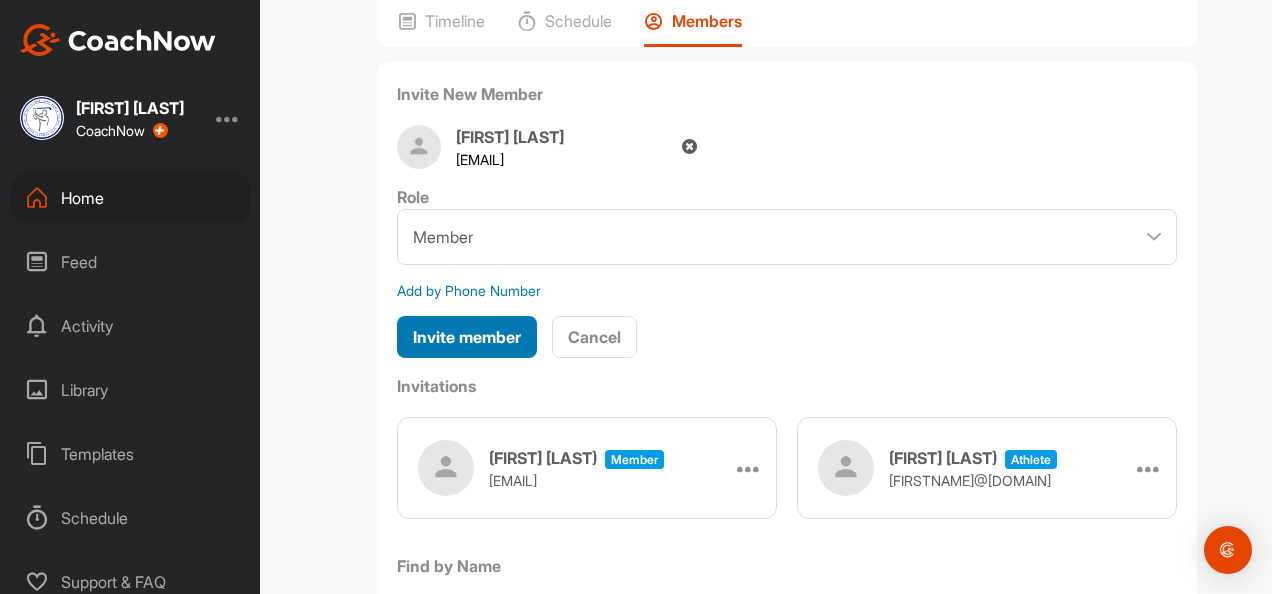 click on "Invite member" at bounding box center [467, 337] 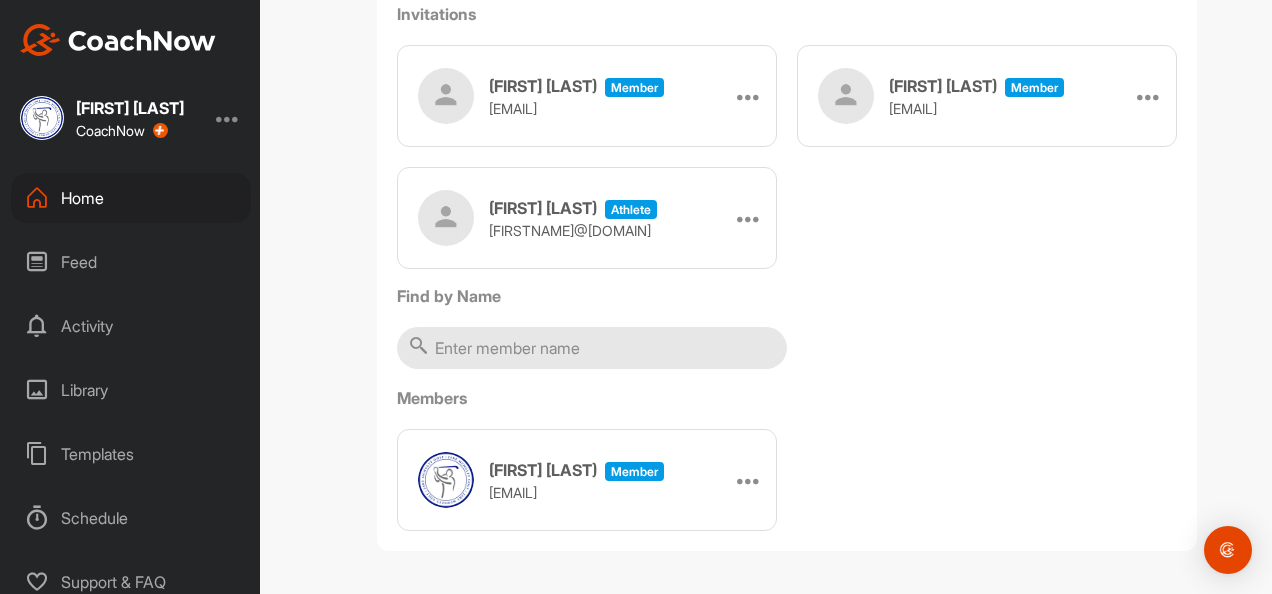 scroll, scrollTop: 0, scrollLeft: 0, axis: both 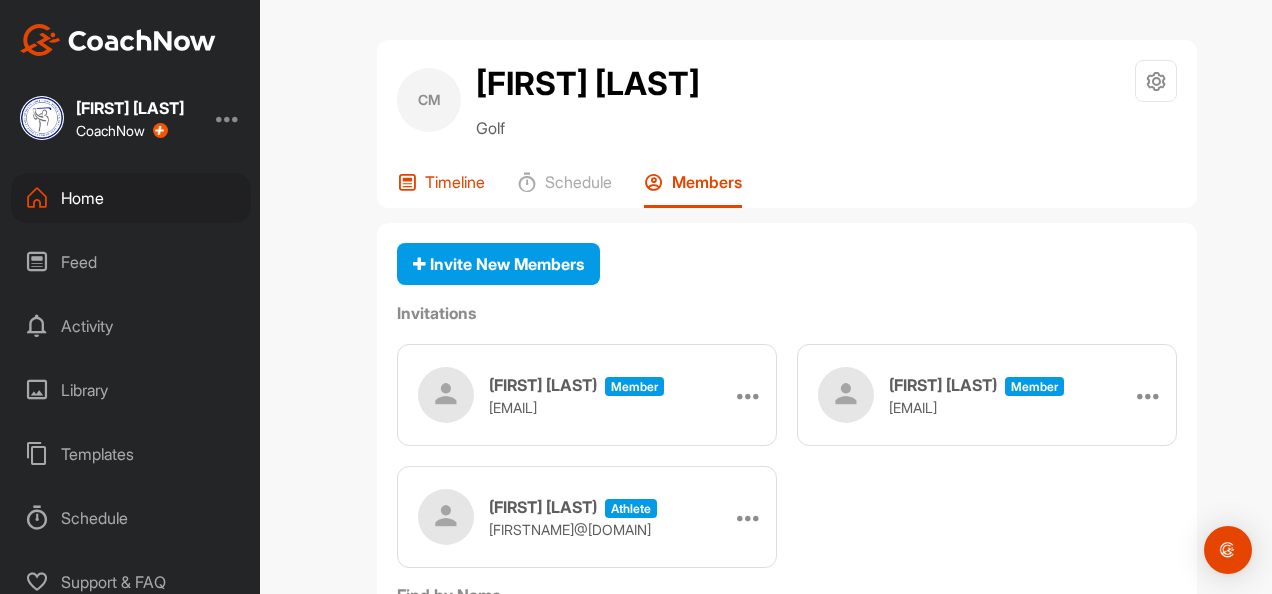click on "Timeline" at bounding box center (455, 182) 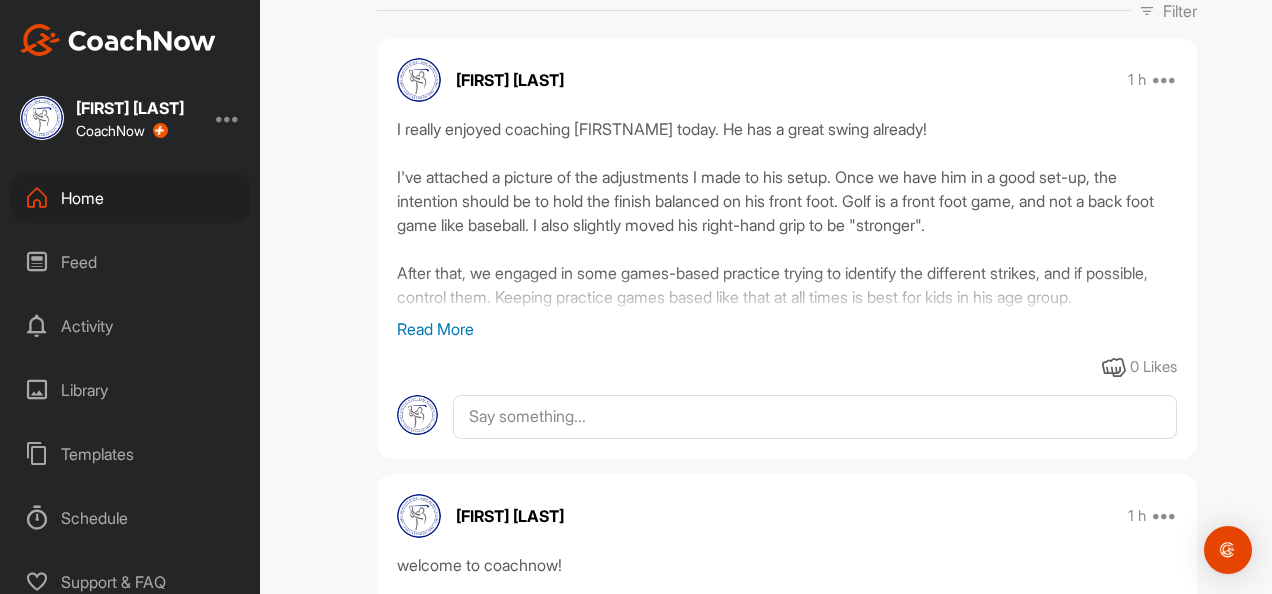scroll, scrollTop: 324, scrollLeft: 0, axis: vertical 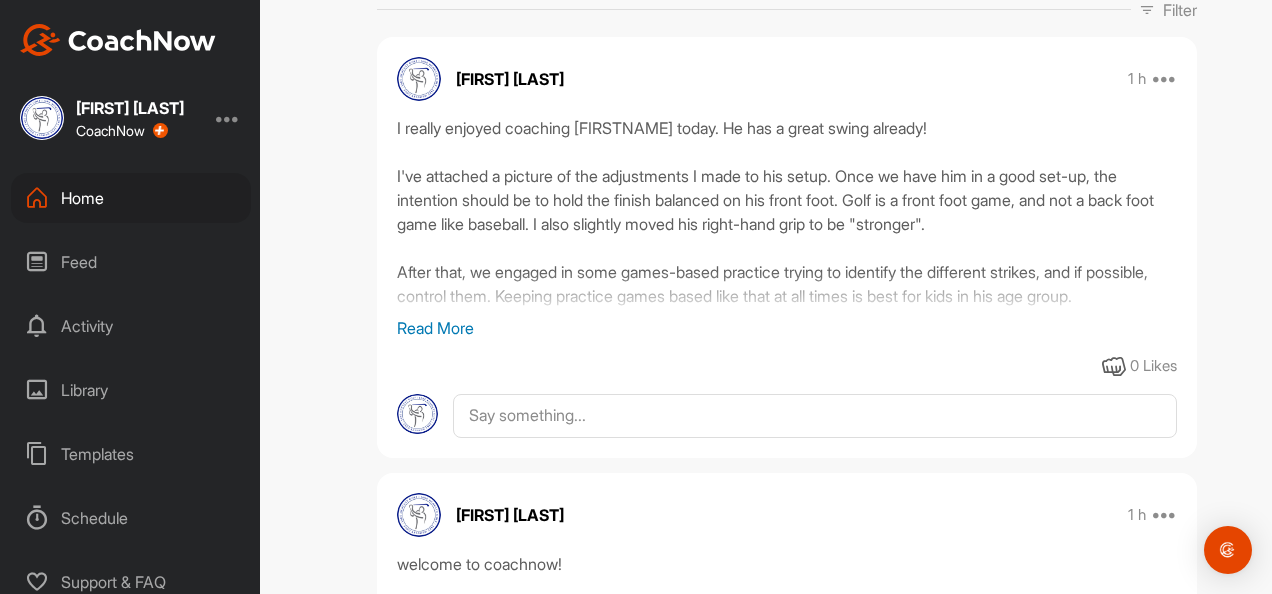 click on "Read More" at bounding box center (787, 328) 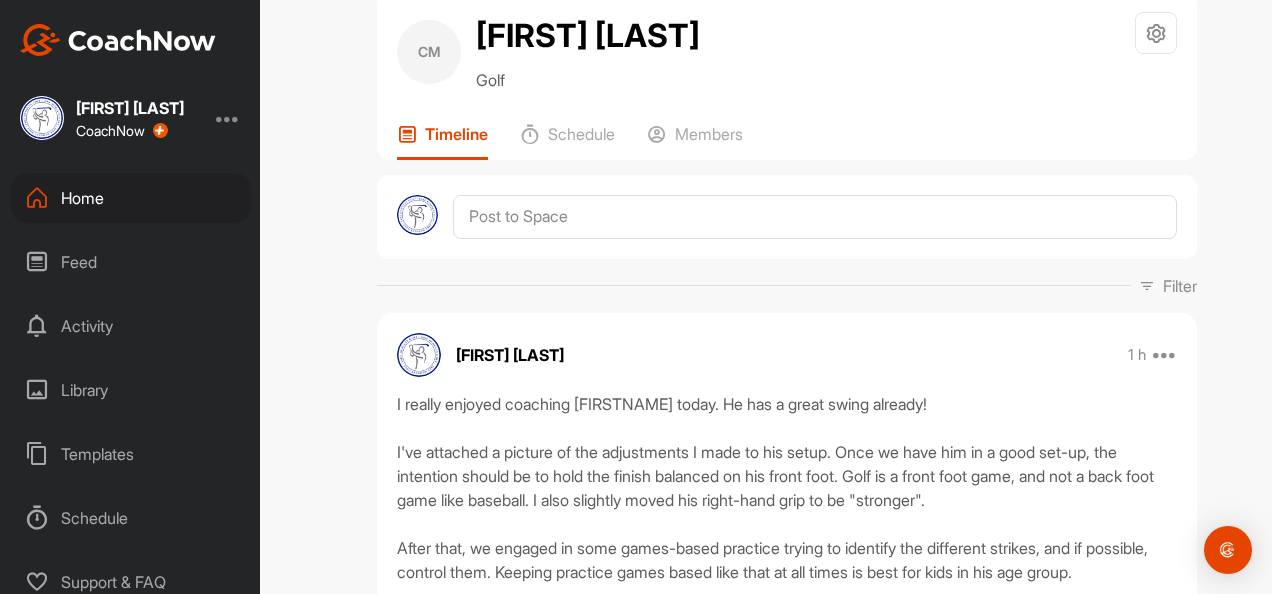 scroll, scrollTop: 40, scrollLeft: 0, axis: vertical 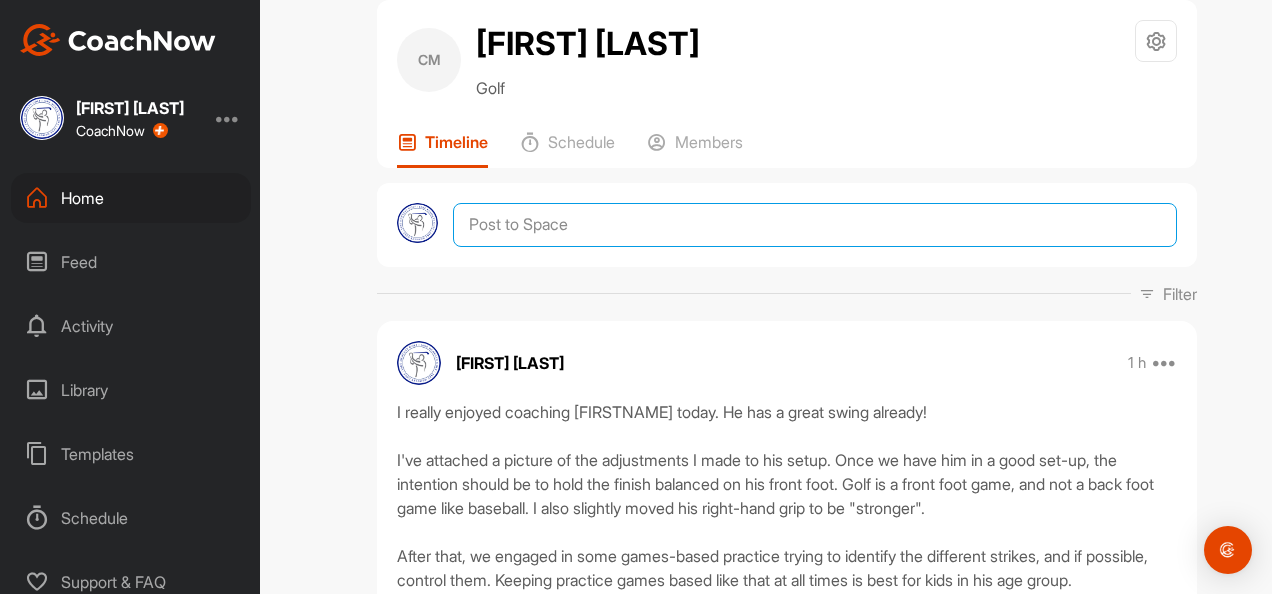 click at bounding box center (815, 225) 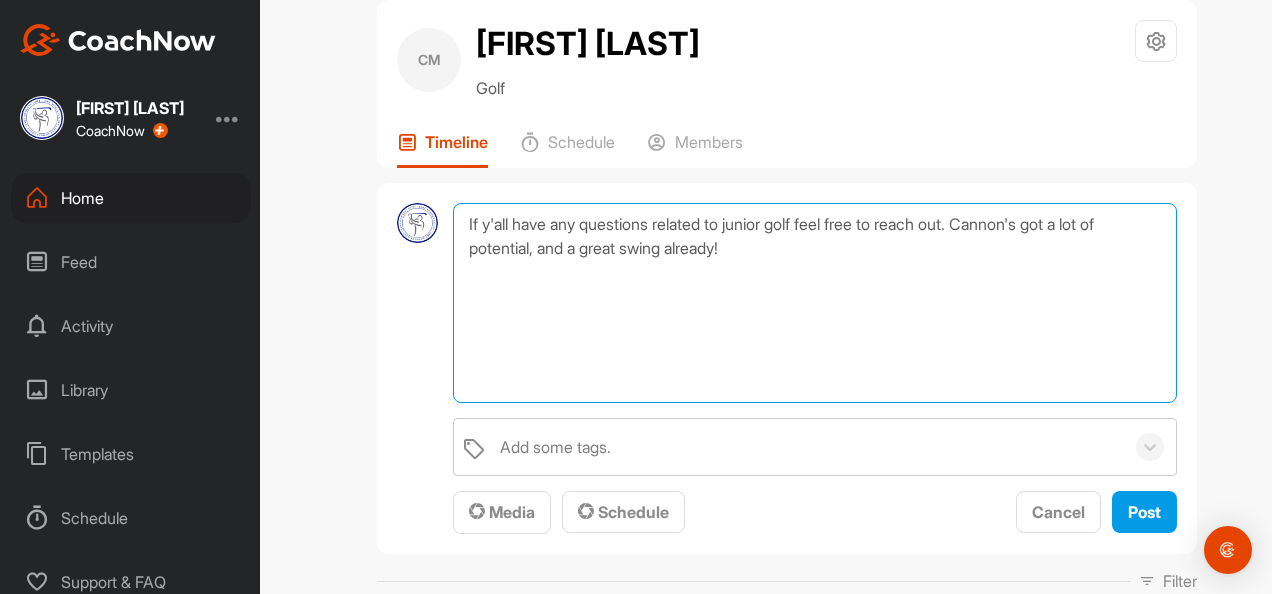 drag, startPoint x: 1020, startPoint y: 221, endPoint x: 1071, endPoint y: 229, distance: 51.62364 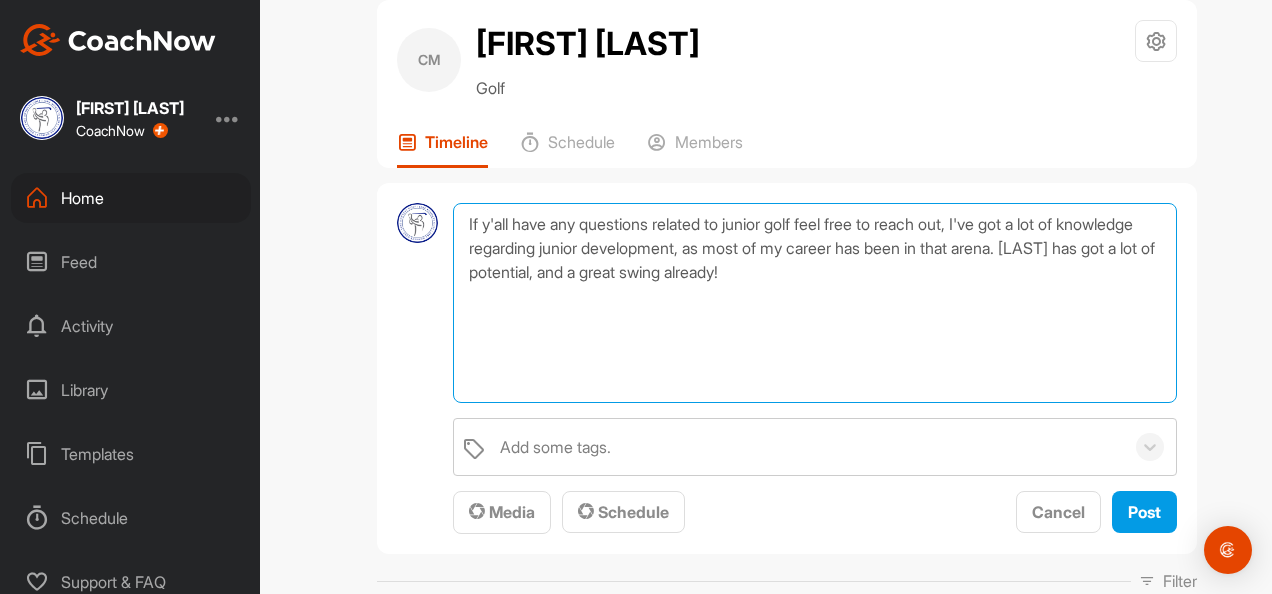click on "If y'all have any questions related to junior golf feel free to reach out, I've got a lot of knowledge regarding junior development, as most of my career has been in that arena. [LAST] has got a lot of potential, and a great swing already!" at bounding box center (815, 303) 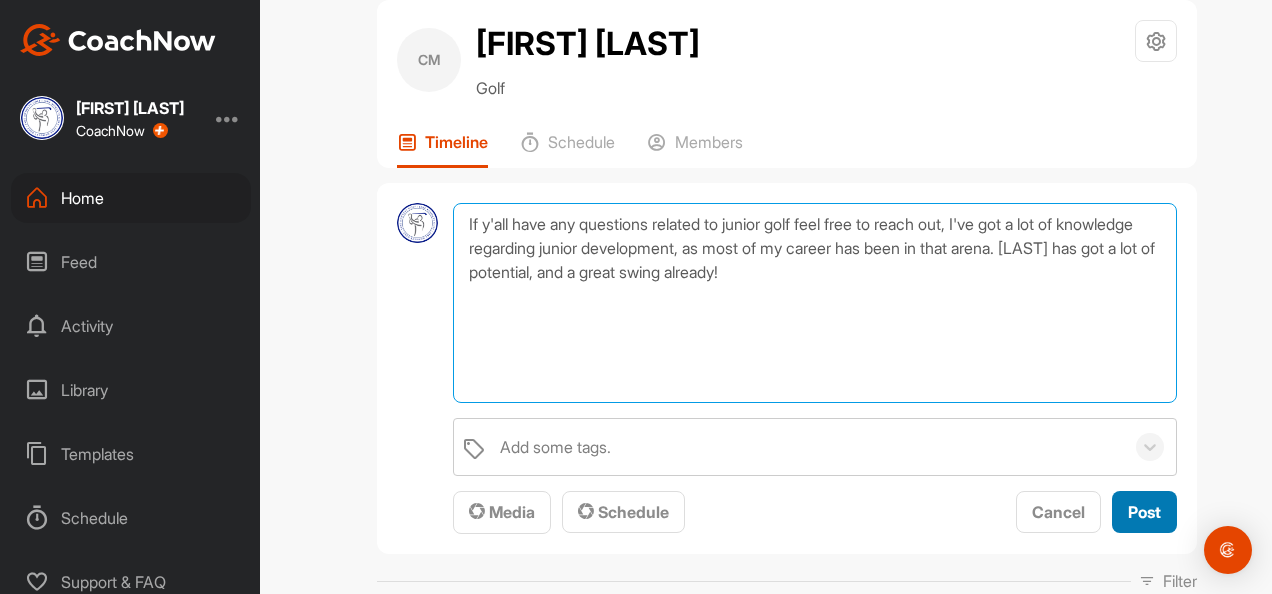 type on "If y'all have any questions related to junior golf feel free to reach out, I've got a lot of knowledge regarding junior development, as most of my career has been in that arena. [LAST] has got a lot of potential, and a great swing already!" 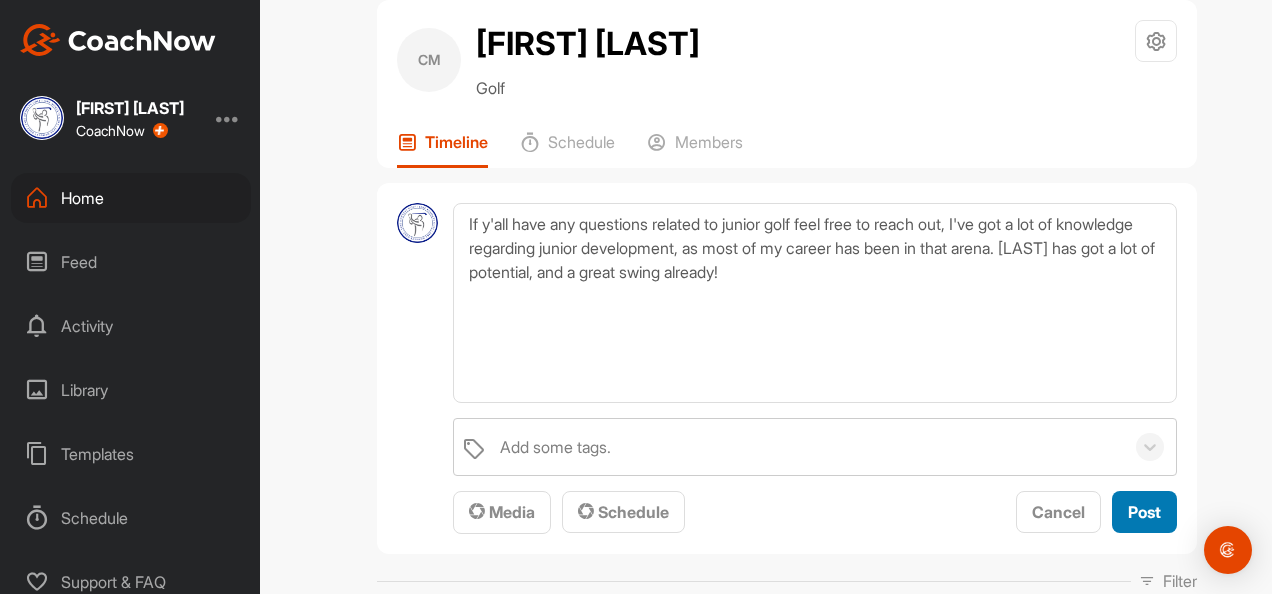 click on "Post" at bounding box center (1144, 512) 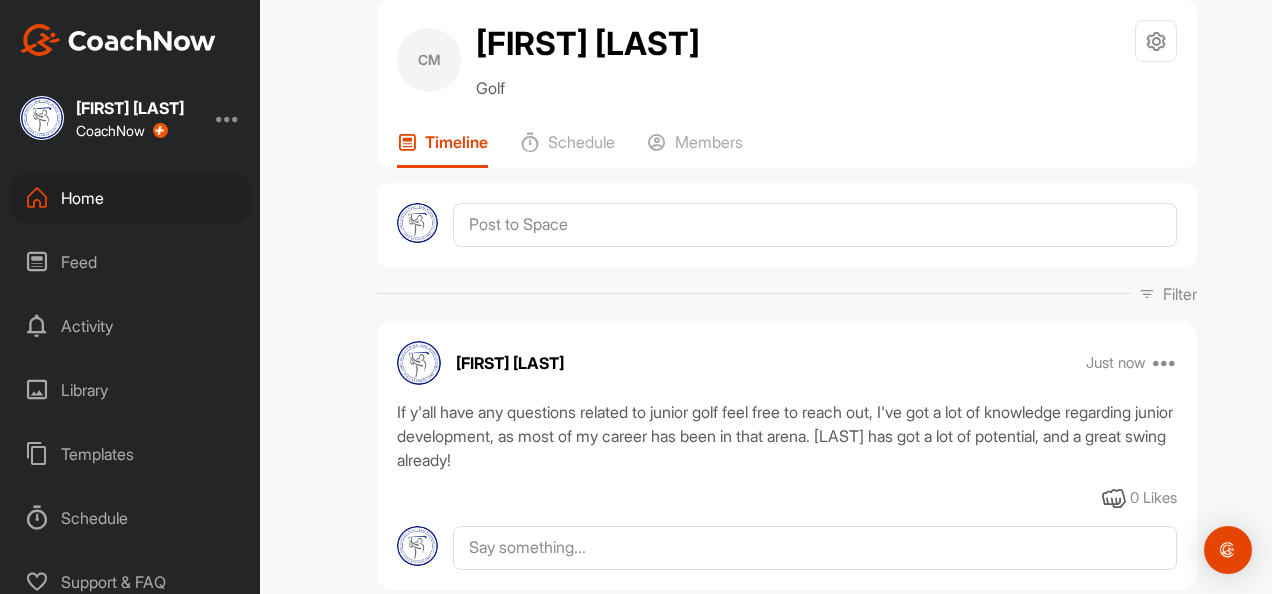 click on "Home" at bounding box center (131, 198) 